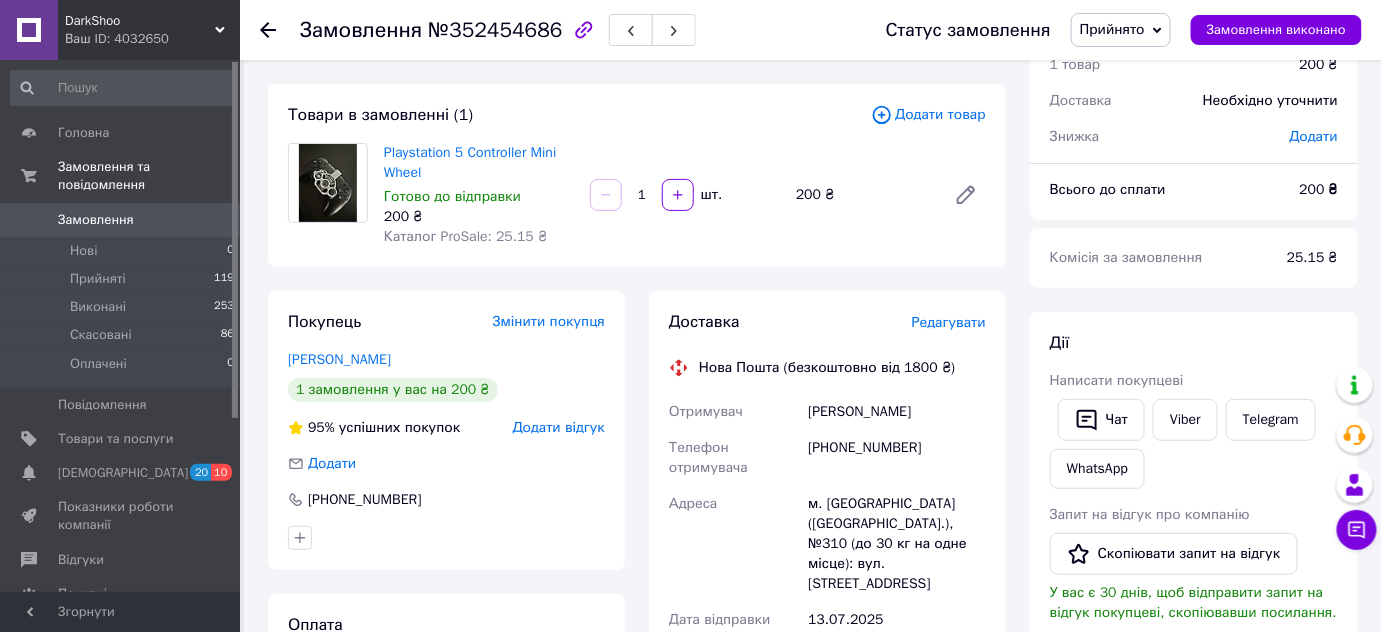 scroll, scrollTop: 90, scrollLeft: 0, axis: vertical 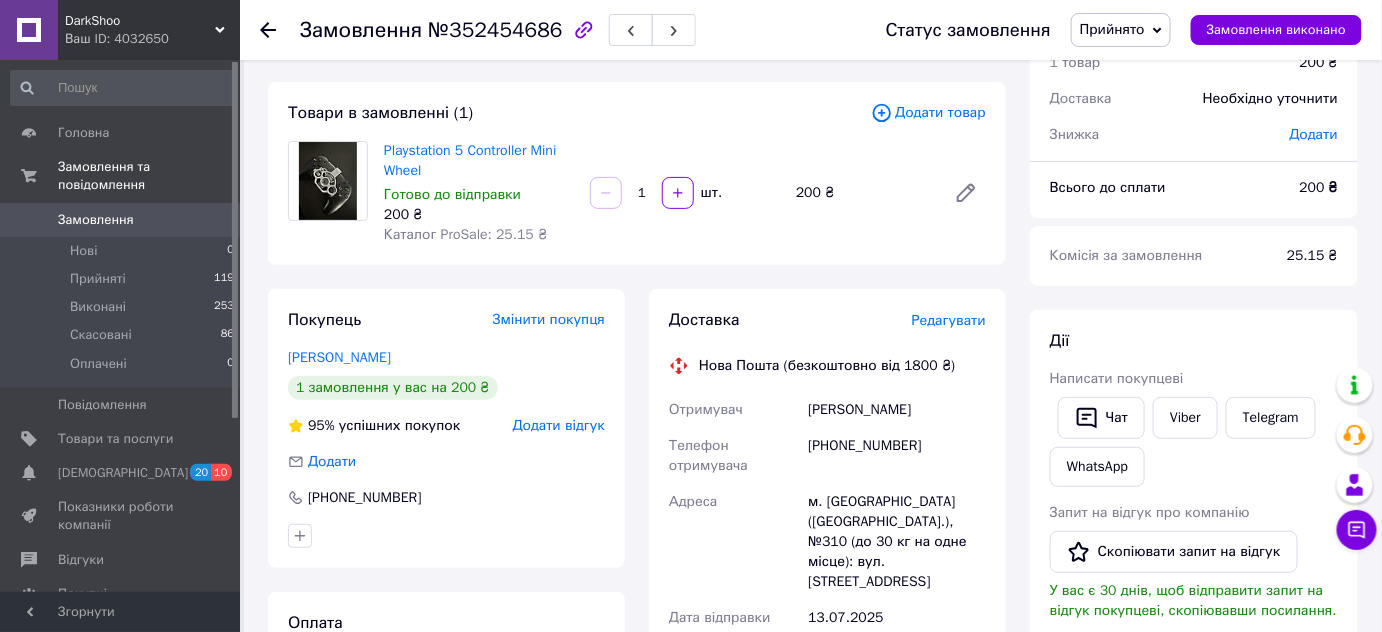 click 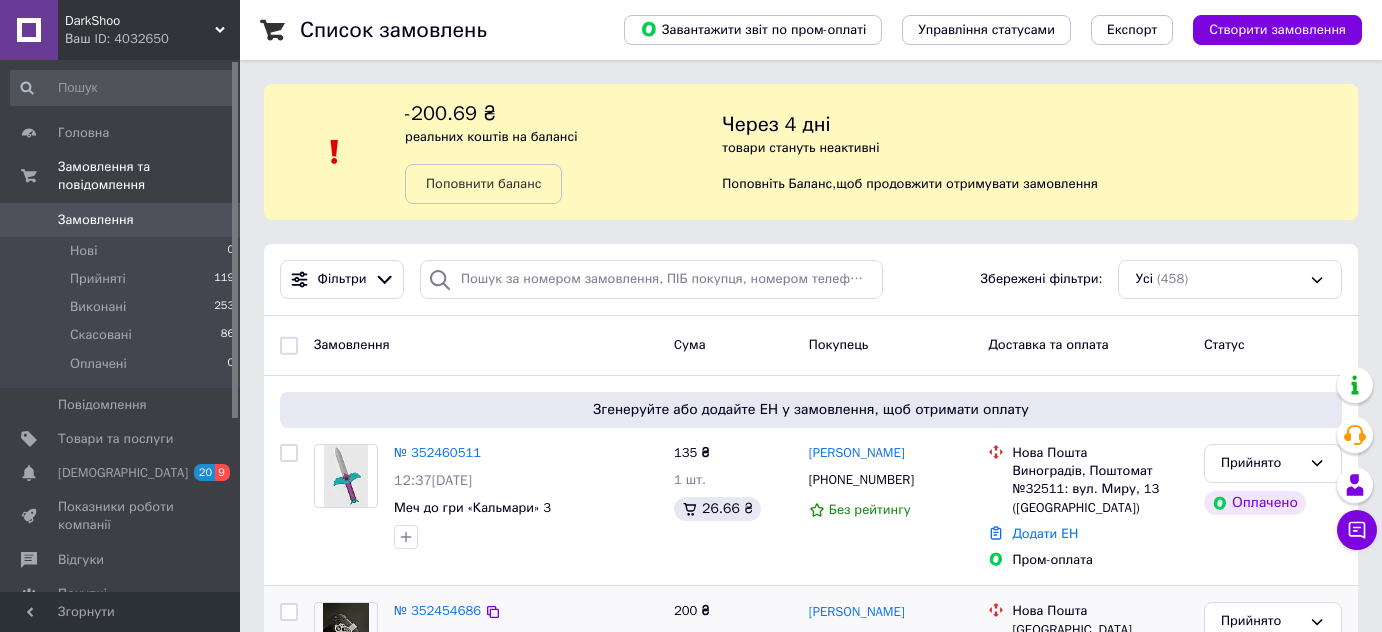 scroll, scrollTop: 272, scrollLeft: 0, axis: vertical 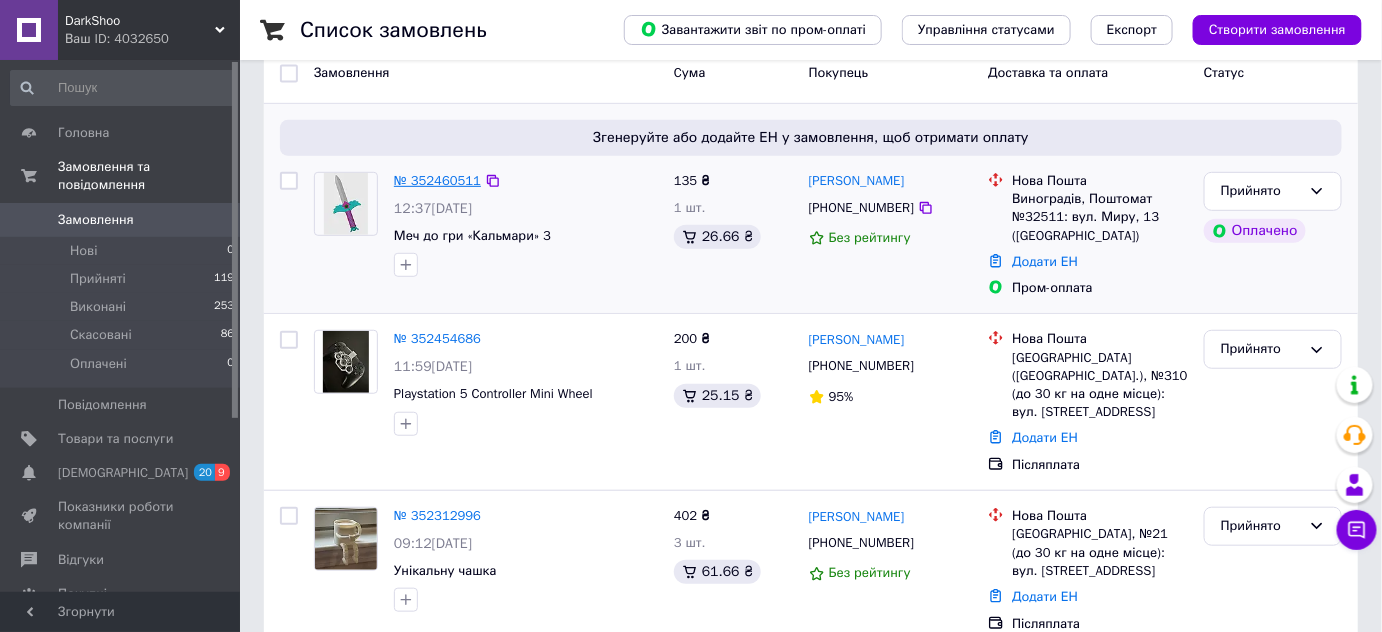 click on "№ 352460511" at bounding box center (437, 180) 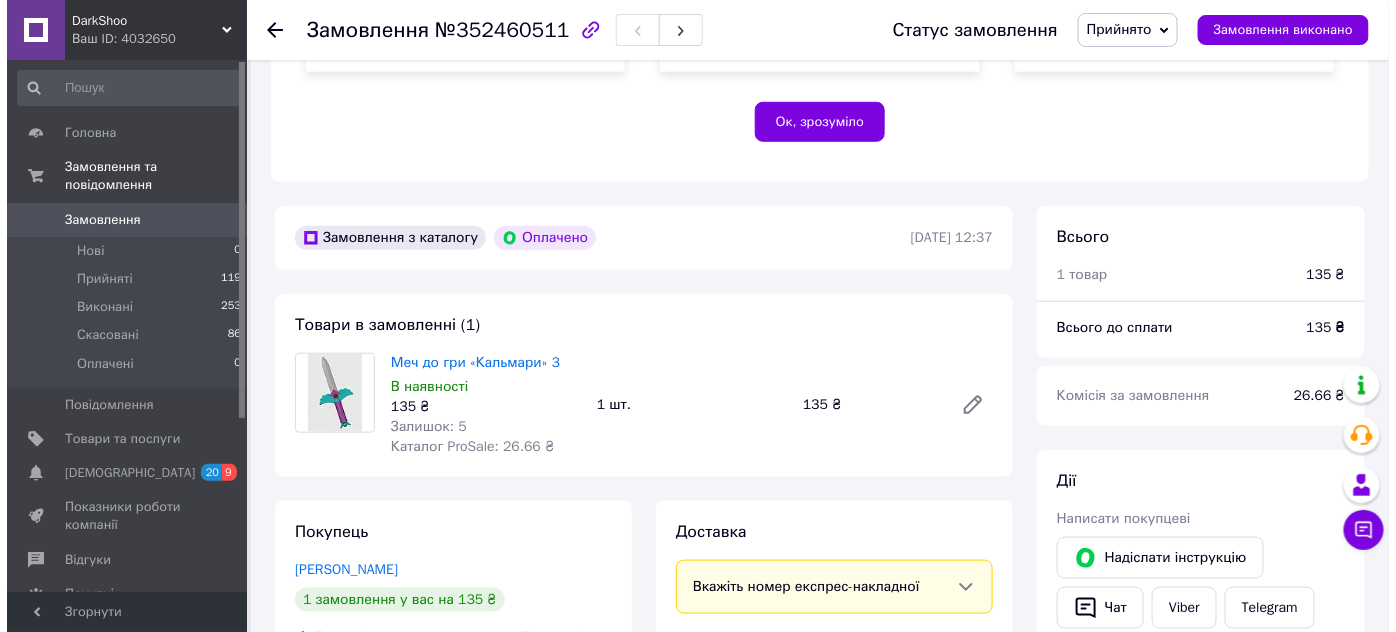 scroll, scrollTop: 636, scrollLeft: 0, axis: vertical 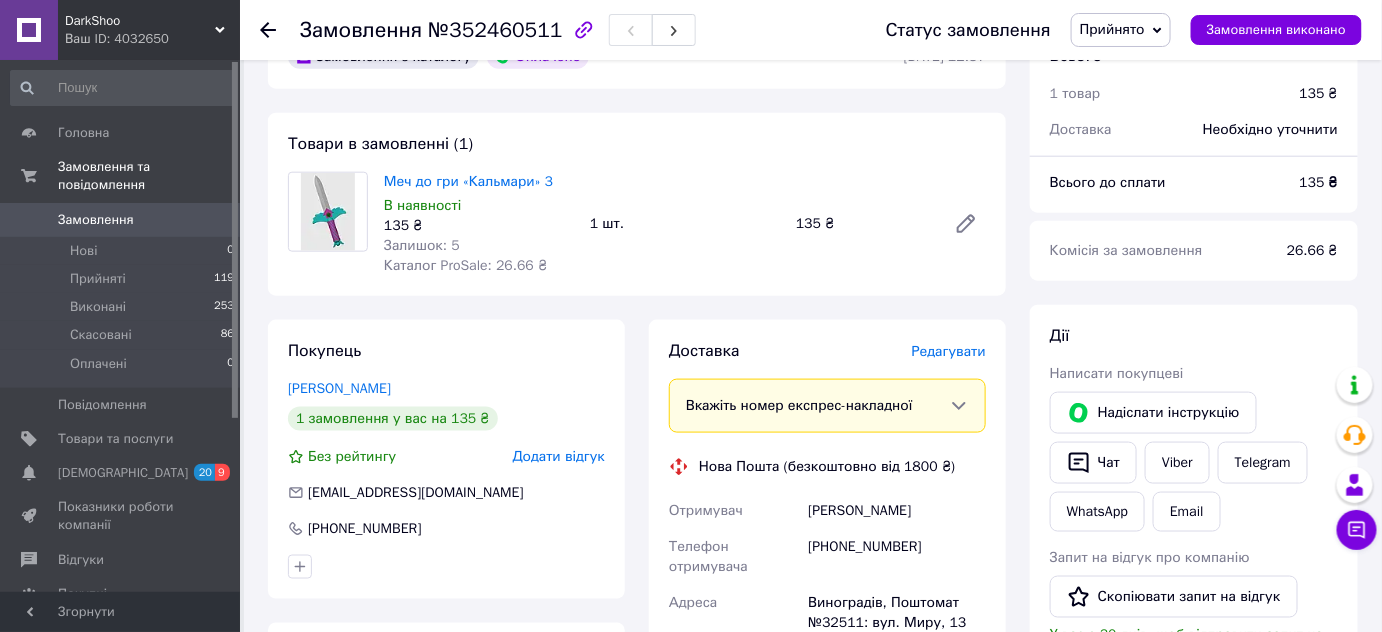 click on "Редагувати" at bounding box center [949, 351] 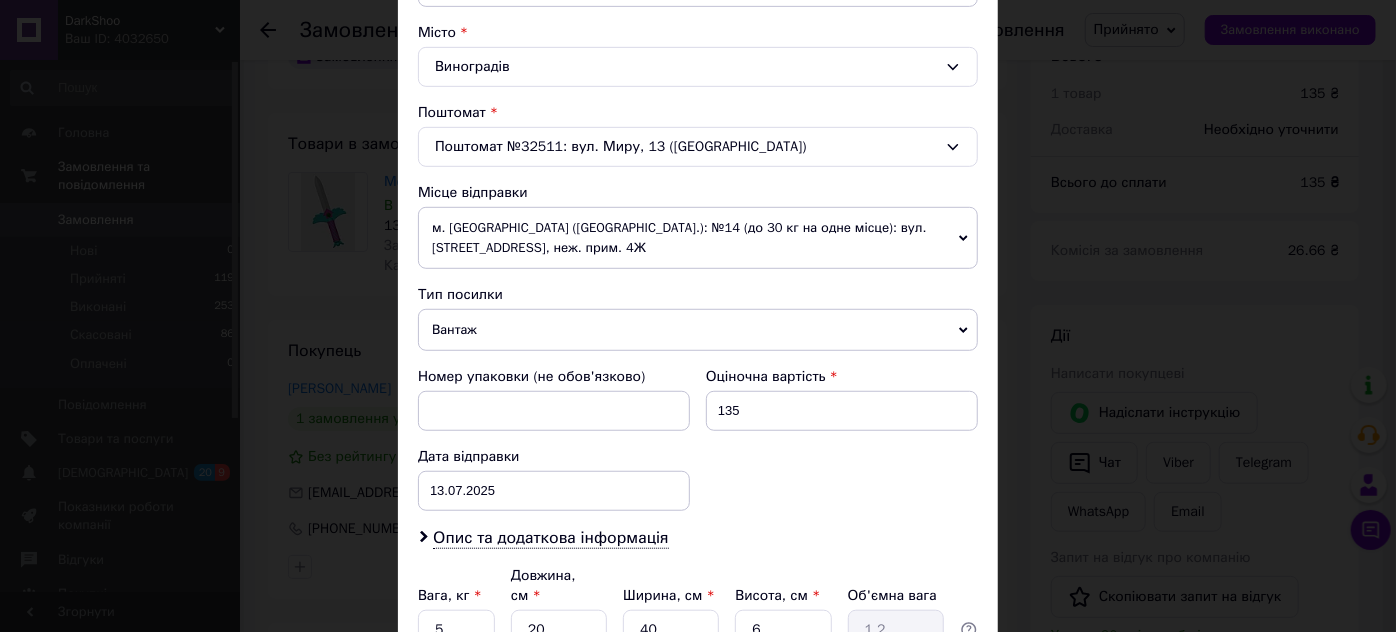 scroll, scrollTop: 545, scrollLeft: 0, axis: vertical 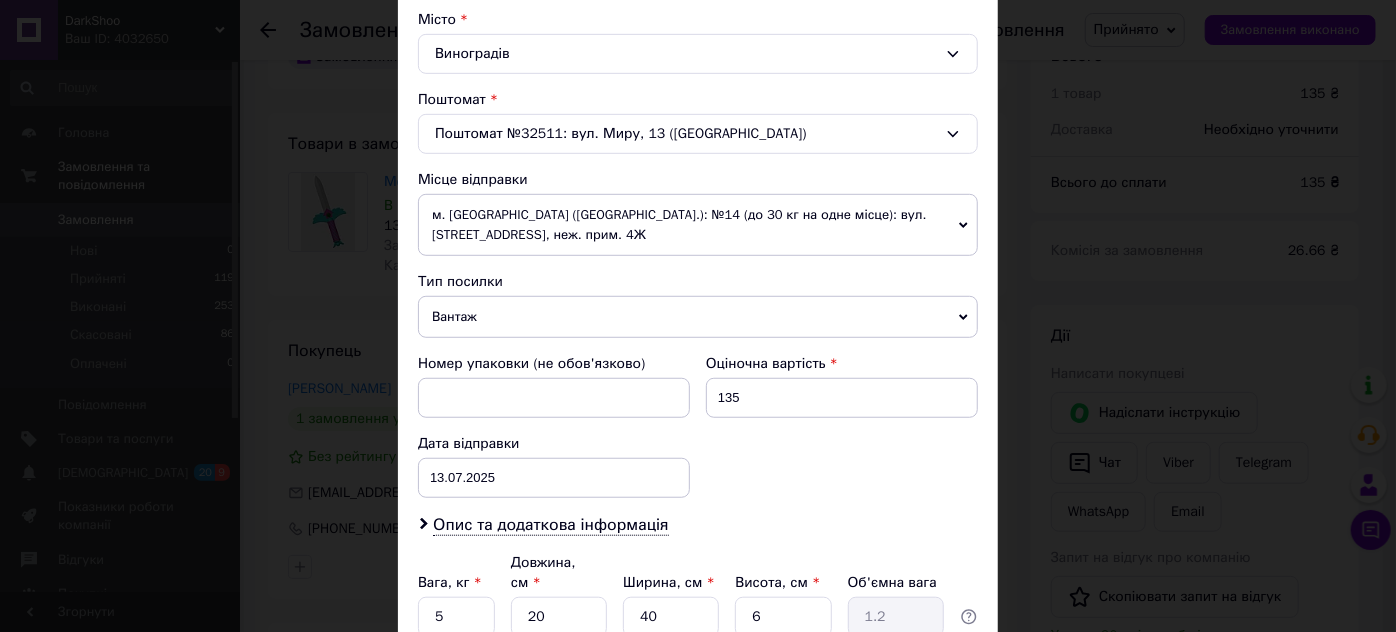 click on "Вантаж" at bounding box center [698, 317] 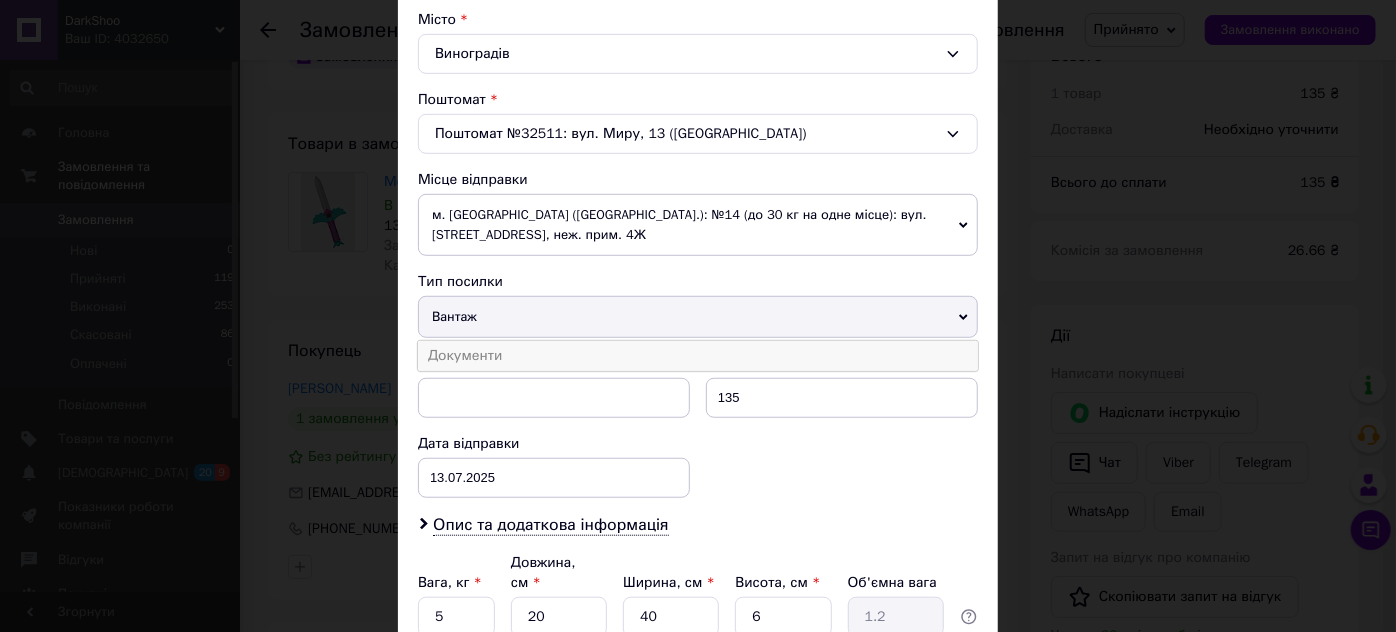 click on "Документи" at bounding box center (698, 356) 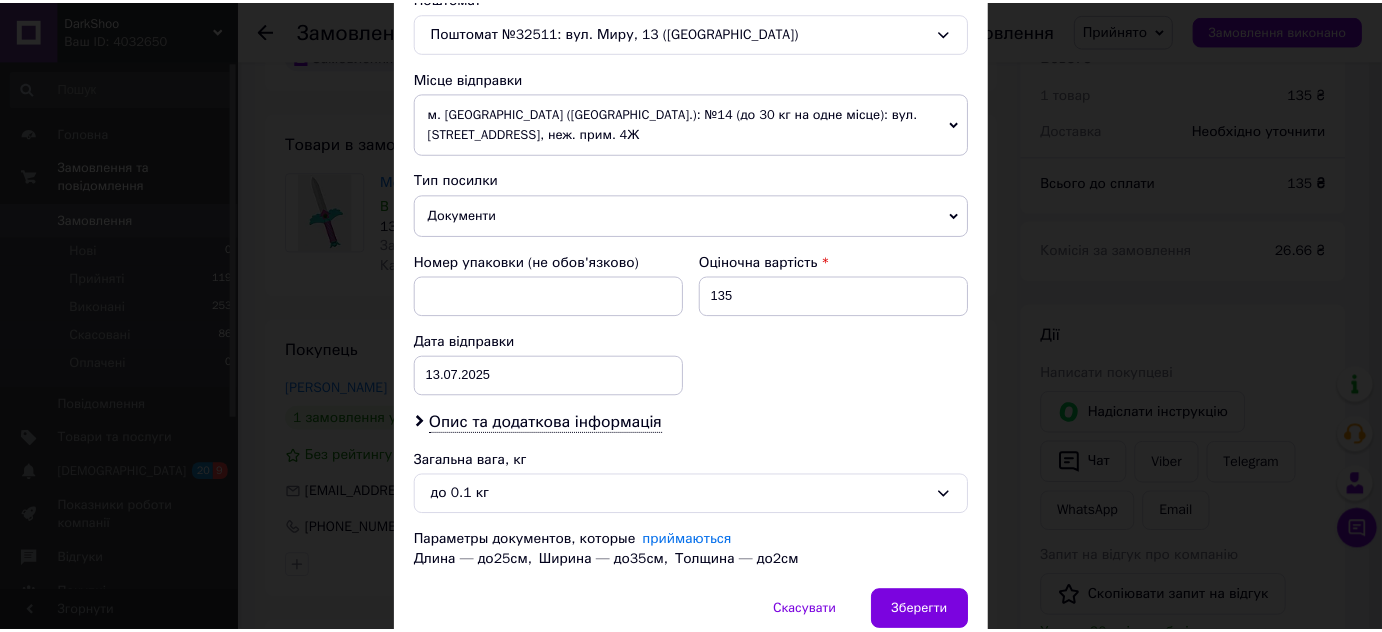 scroll, scrollTop: 637, scrollLeft: 0, axis: vertical 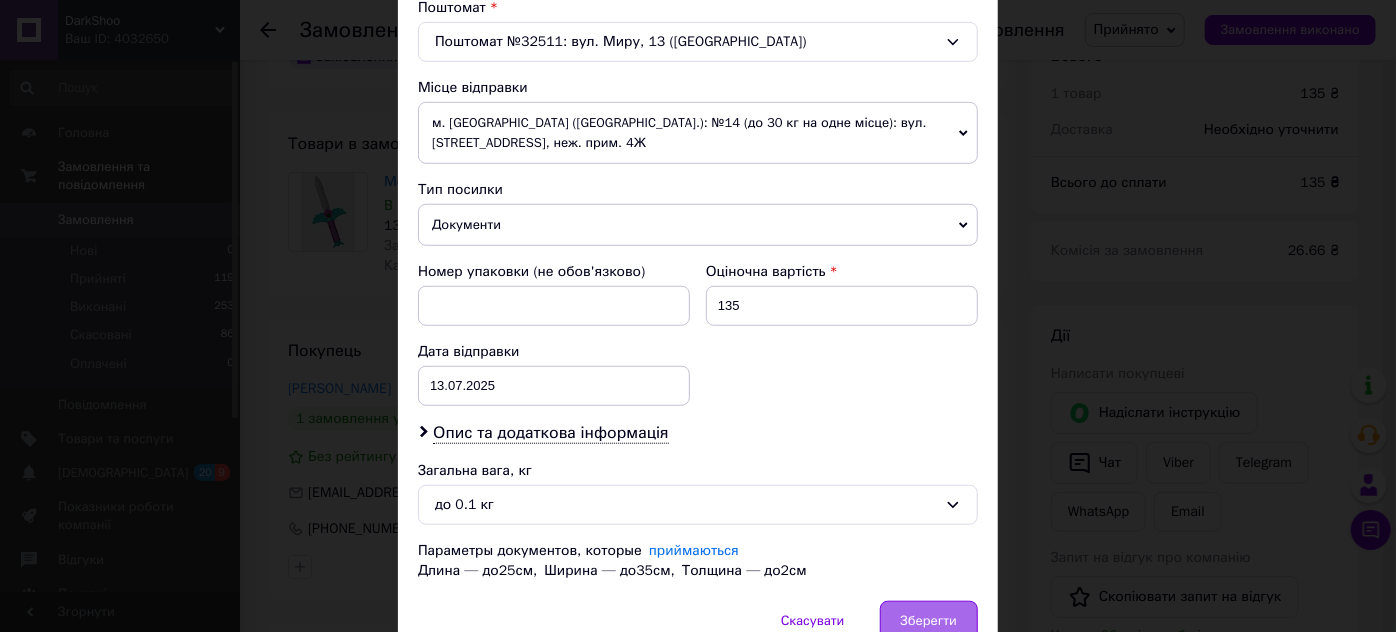 click on "Зберегти" at bounding box center (929, 621) 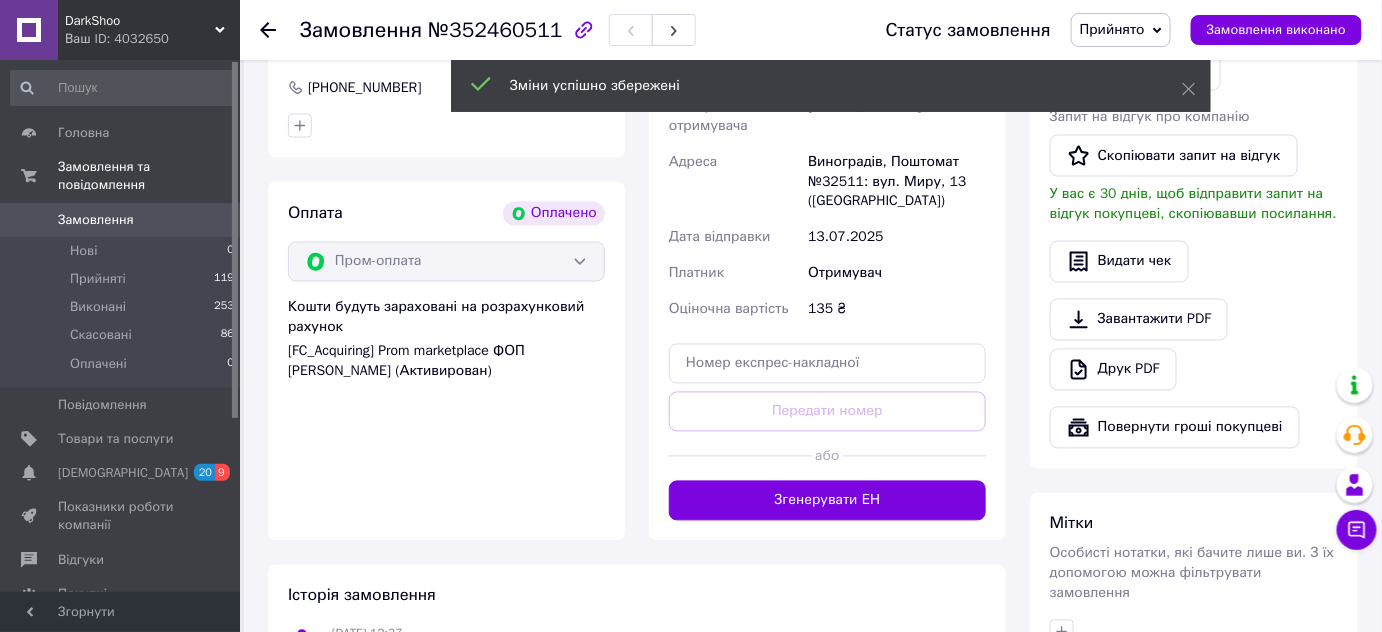 scroll, scrollTop: 1181, scrollLeft: 0, axis: vertical 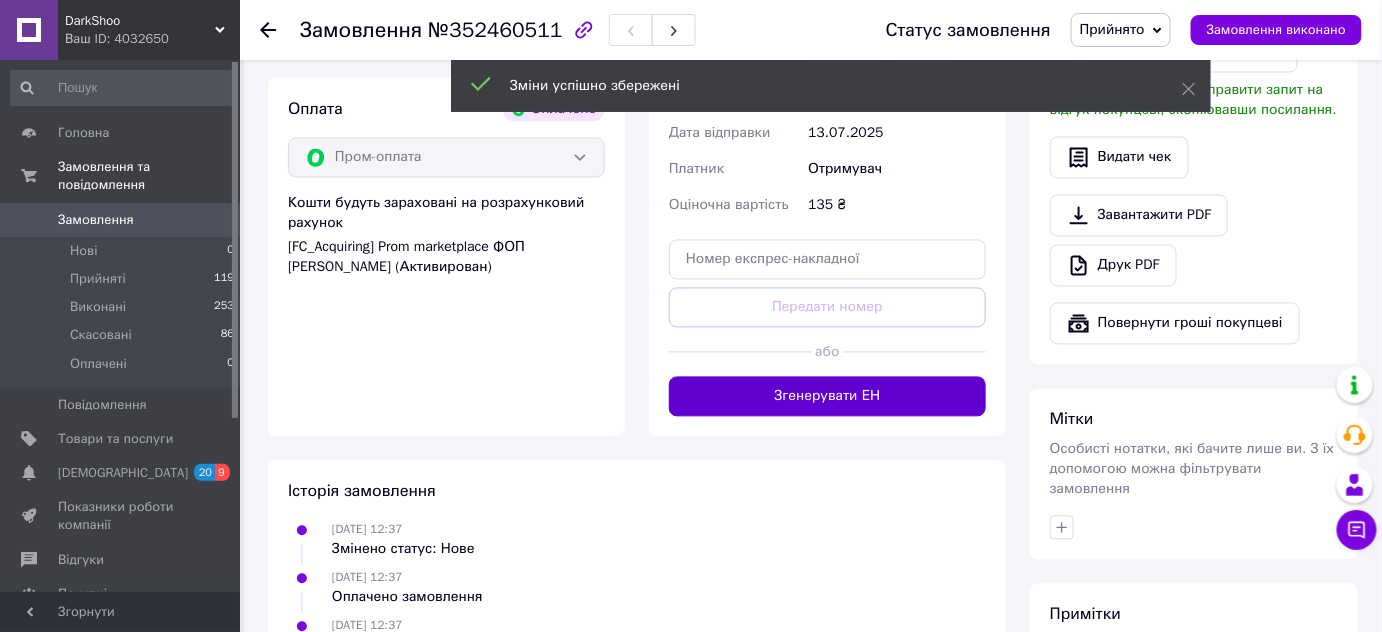 click on "Згенерувати ЕН" at bounding box center [827, 397] 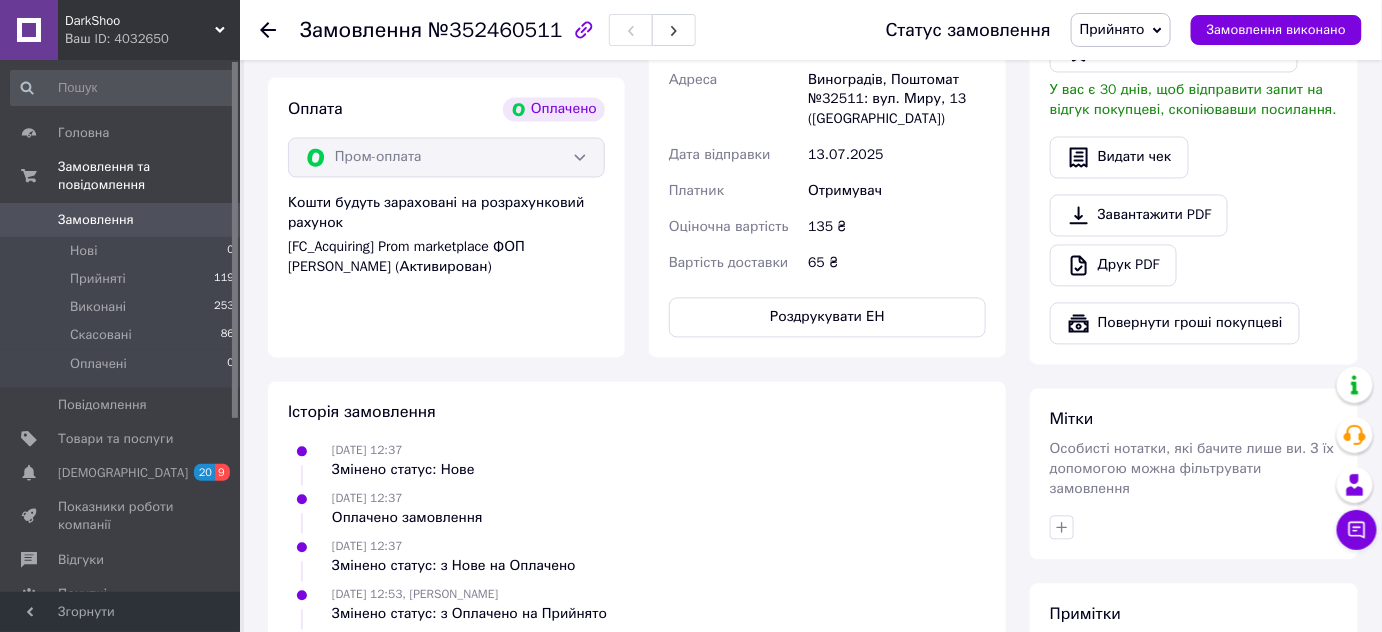 click 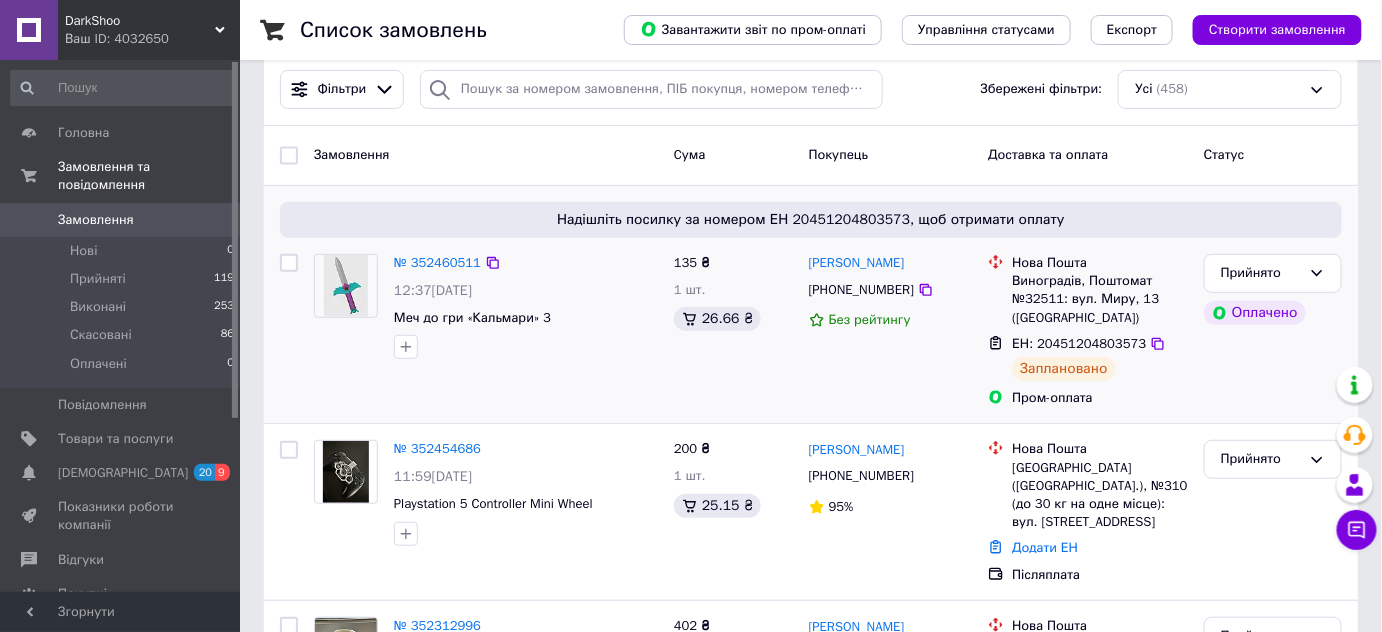 scroll, scrollTop: 545, scrollLeft: 0, axis: vertical 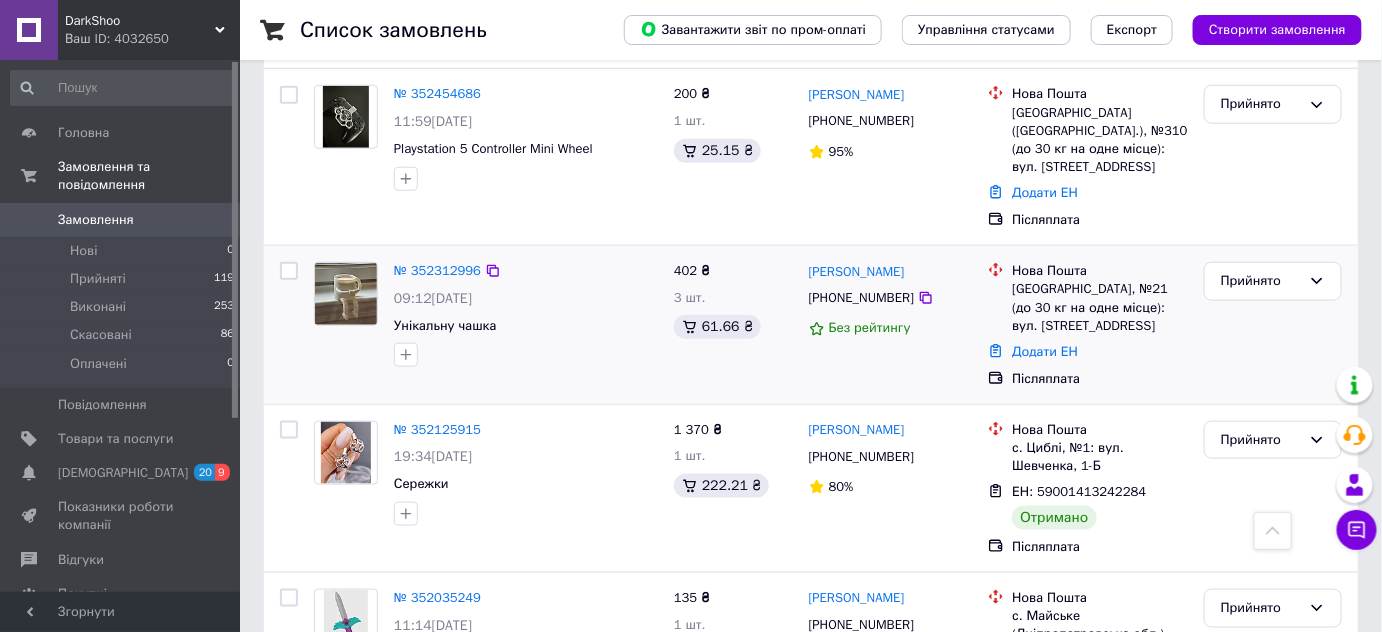 click on "№ 352312996" at bounding box center (437, 271) 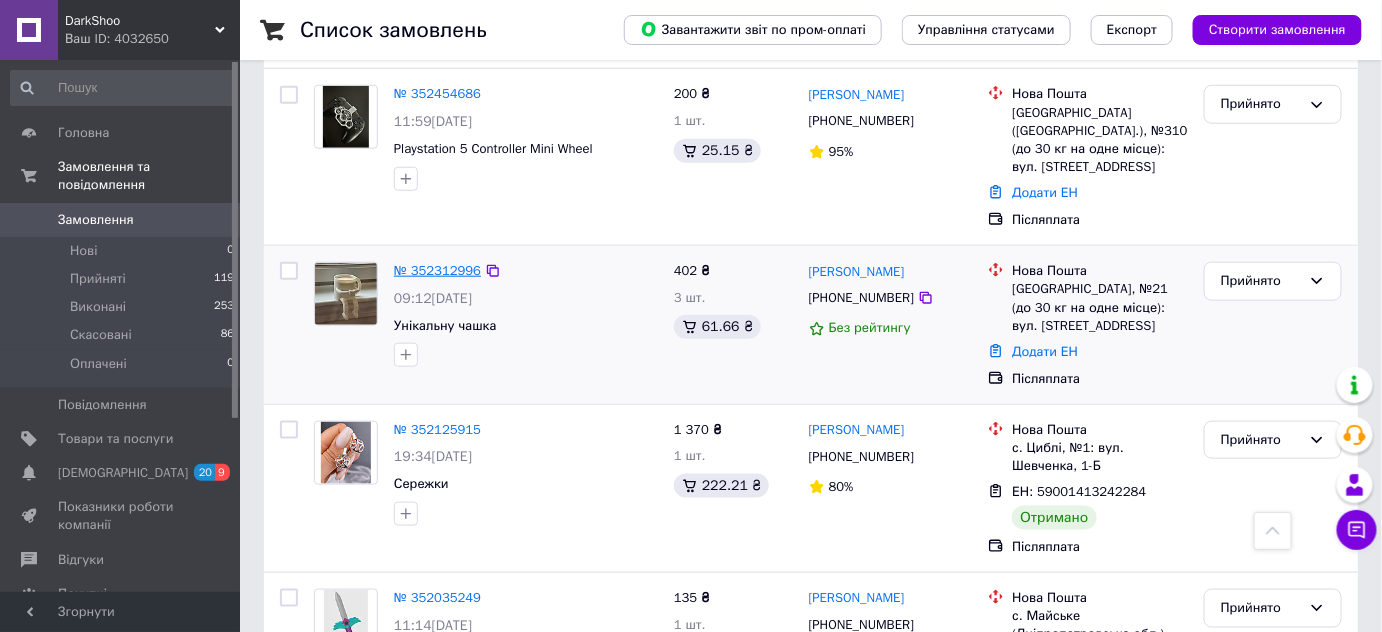 click on "№ 352312996" at bounding box center (437, 270) 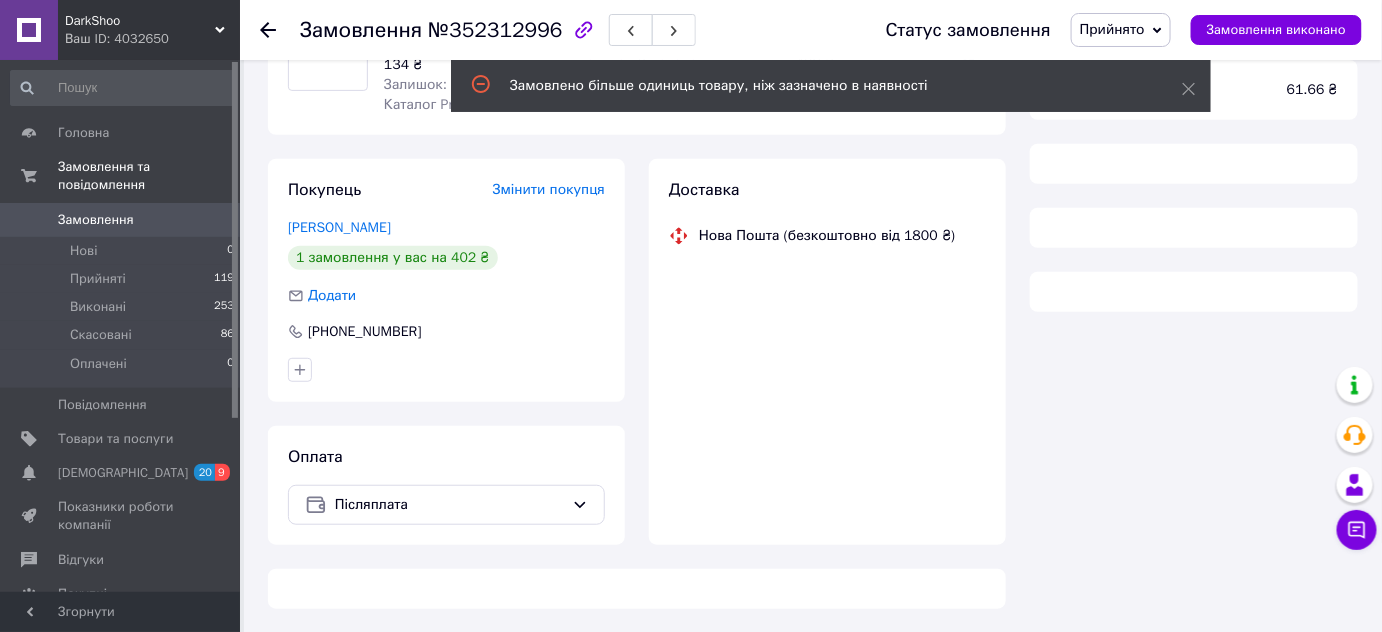 scroll, scrollTop: 545, scrollLeft: 0, axis: vertical 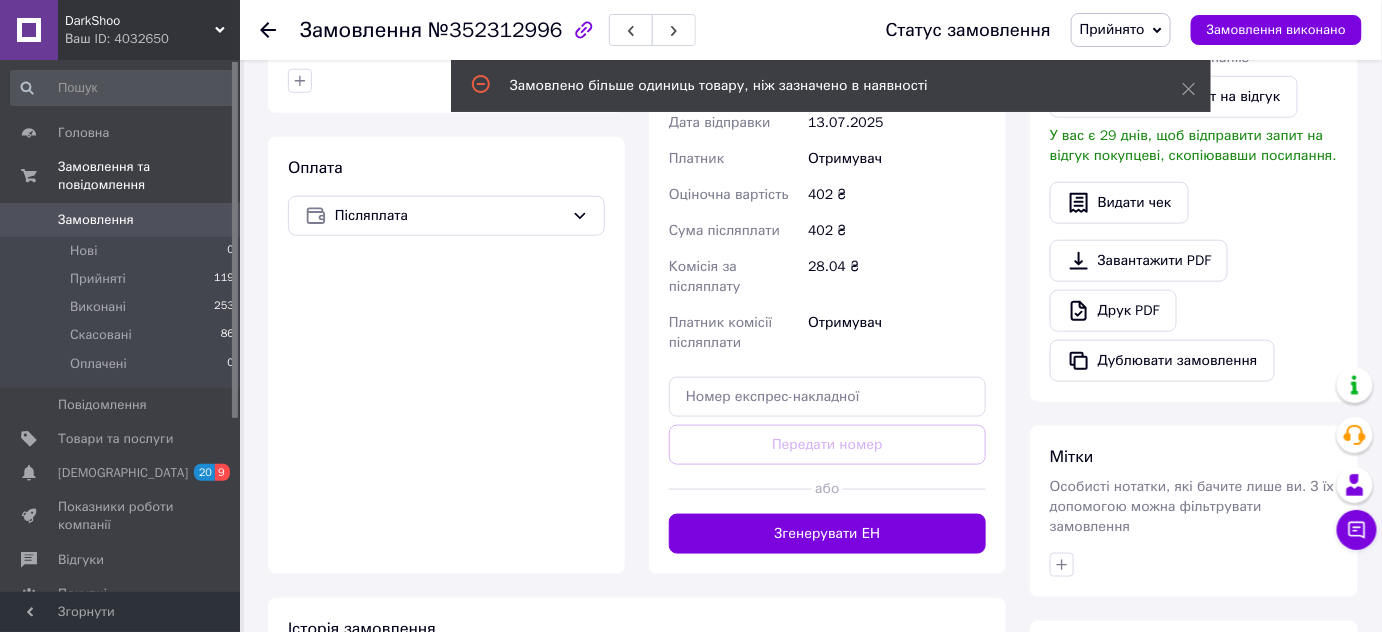 click on "Згенерувати ЕН" at bounding box center (827, 534) 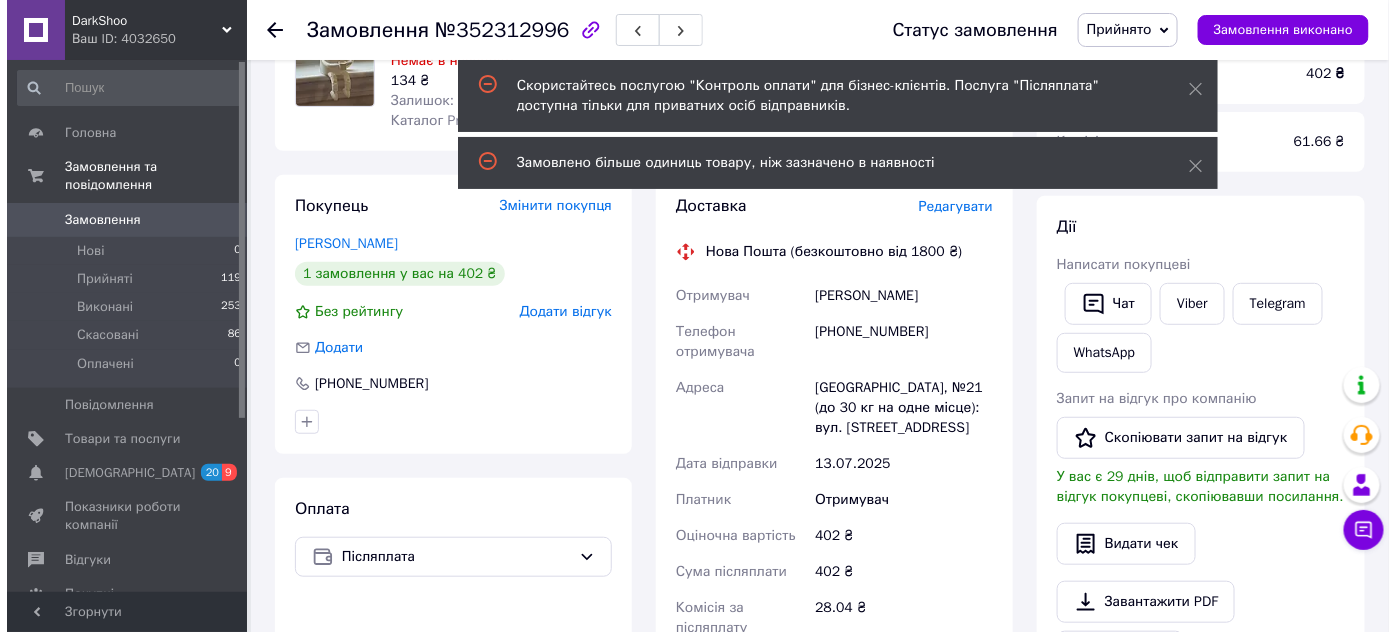 scroll, scrollTop: 181, scrollLeft: 0, axis: vertical 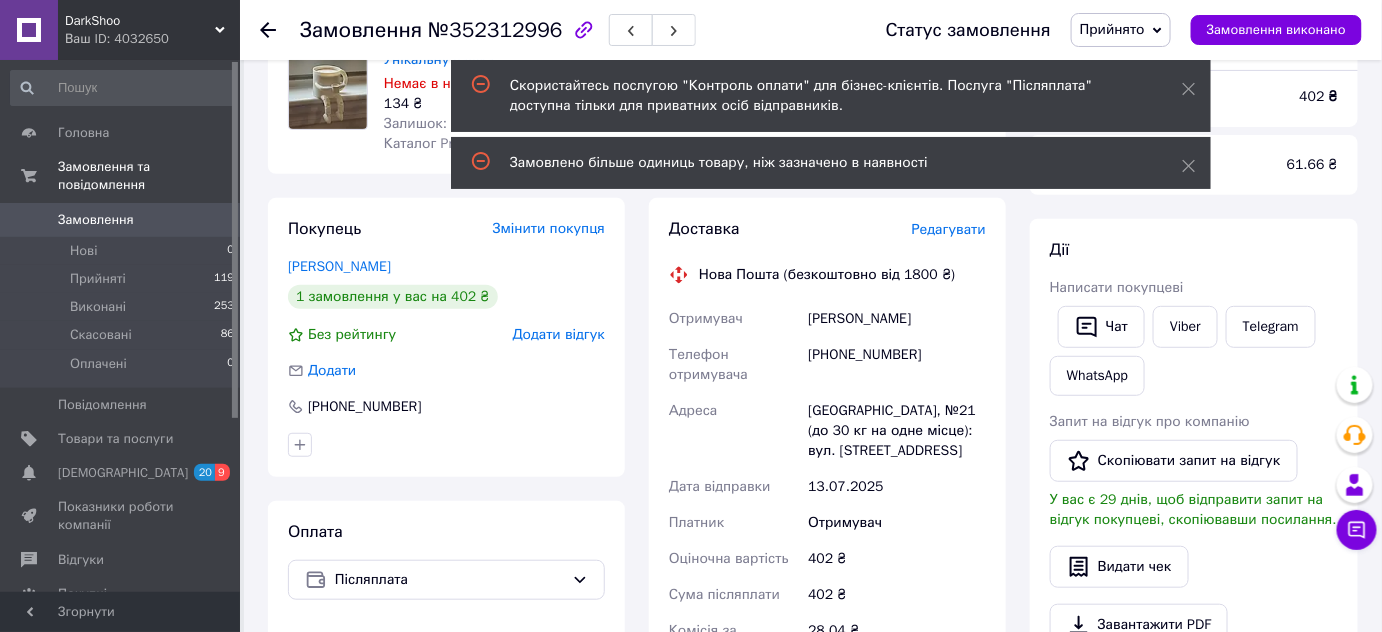 click on "Редагувати" at bounding box center (949, 229) 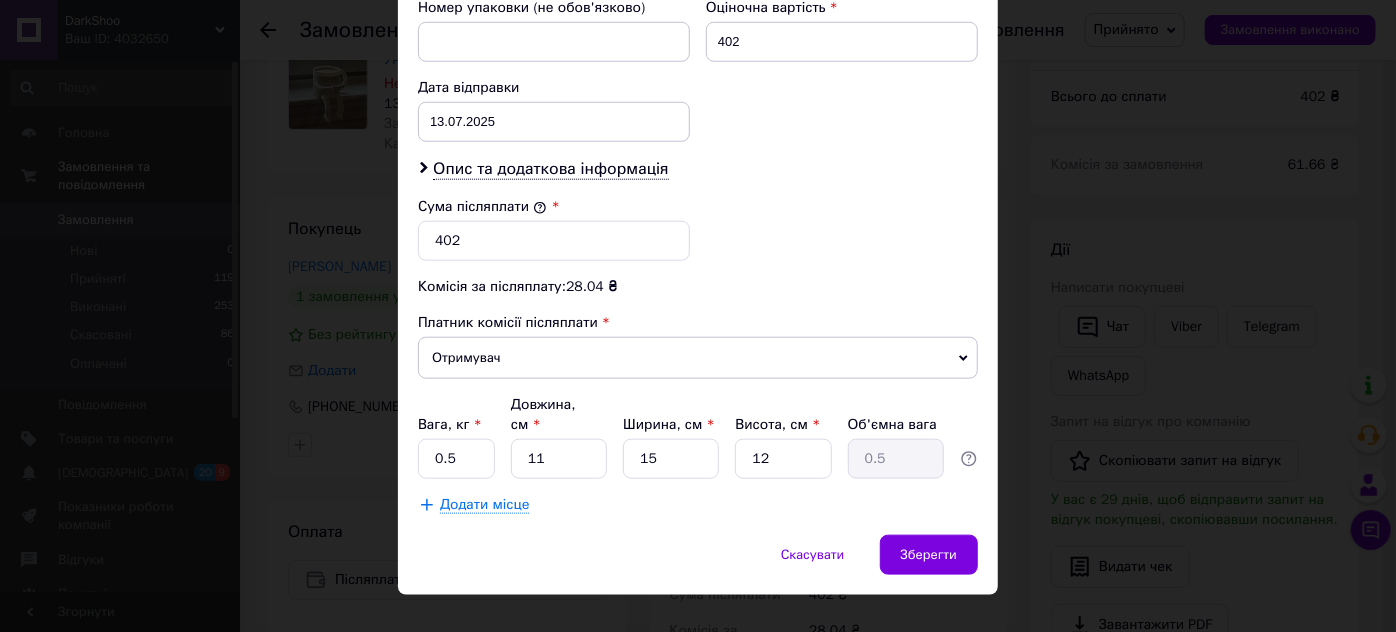 scroll, scrollTop: 905, scrollLeft: 0, axis: vertical 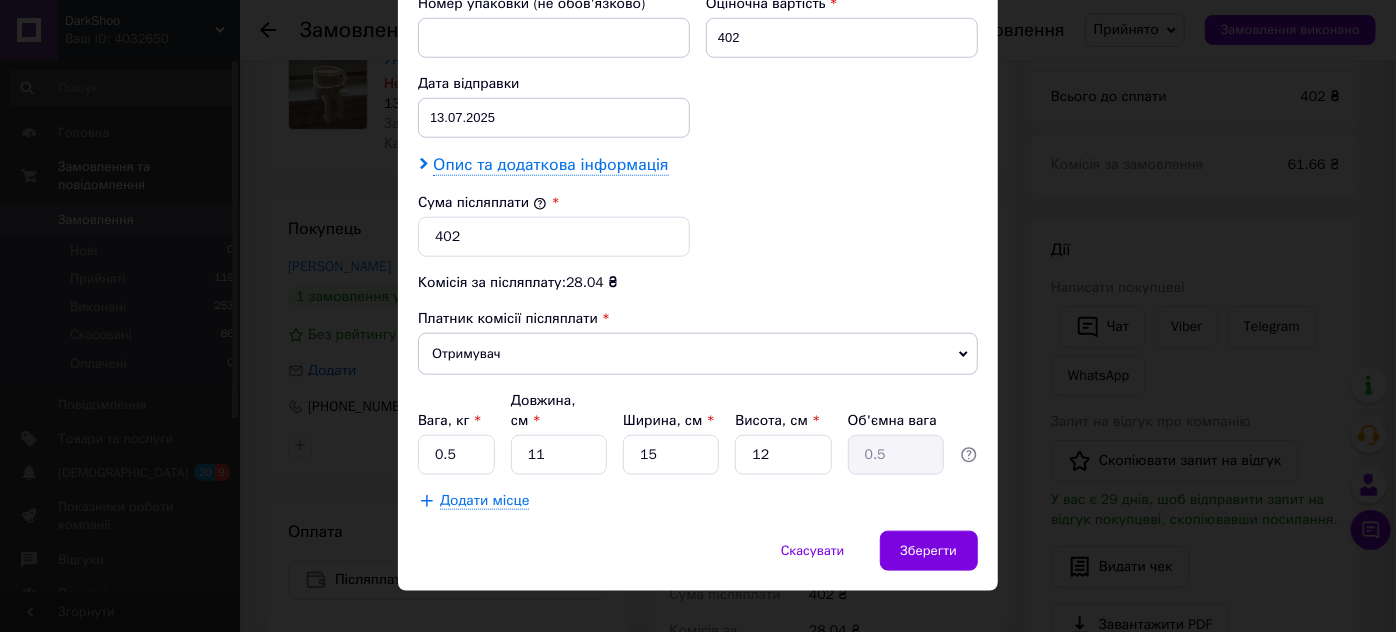 click on "Опис та додаткова інформація" at bounding box center [550, 165] 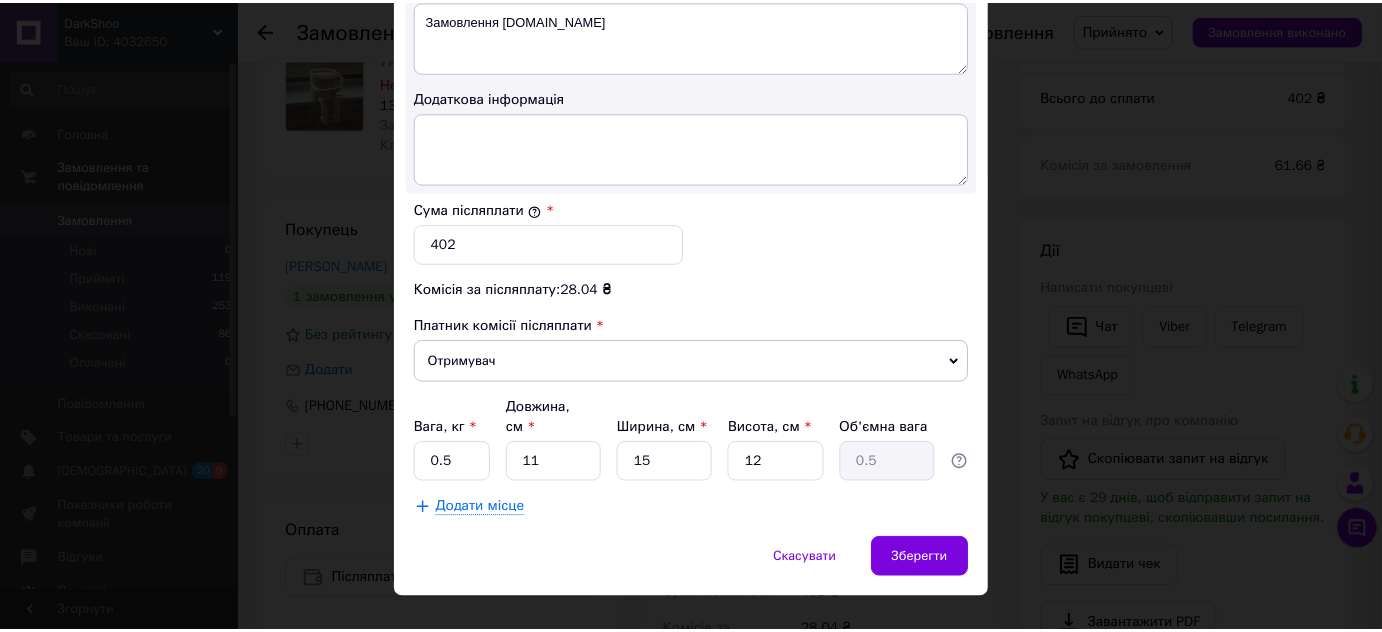 scroll, scrollTop: 1128, scrollLeft: 0, axis: vertical 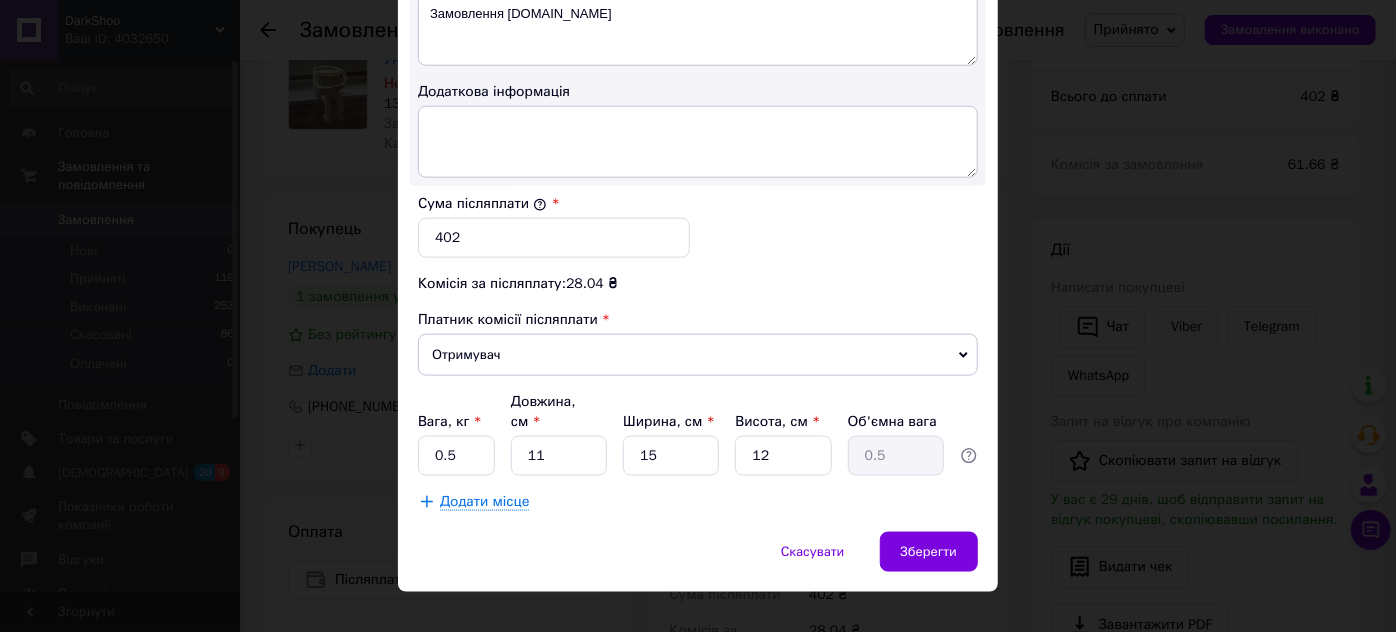 click on "Сума післяплати     * 402" at bounding box center [554, 226] 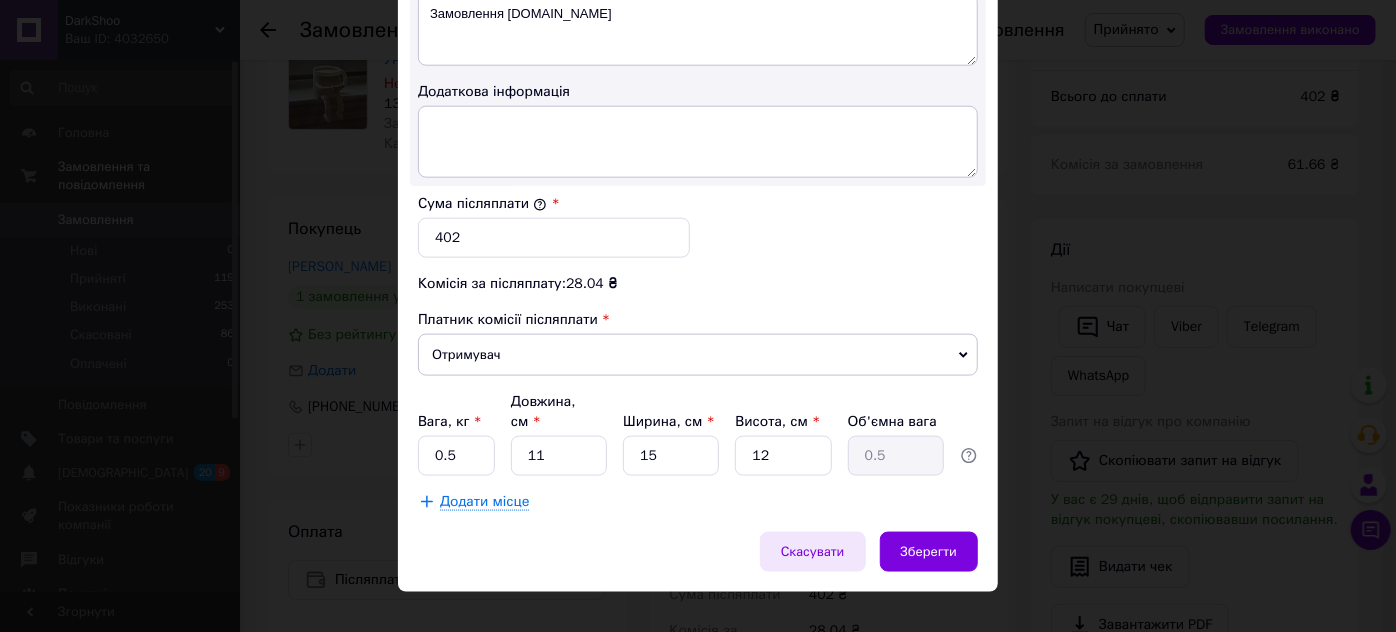 click on "Скасувати" at bounding box center (813, 552) 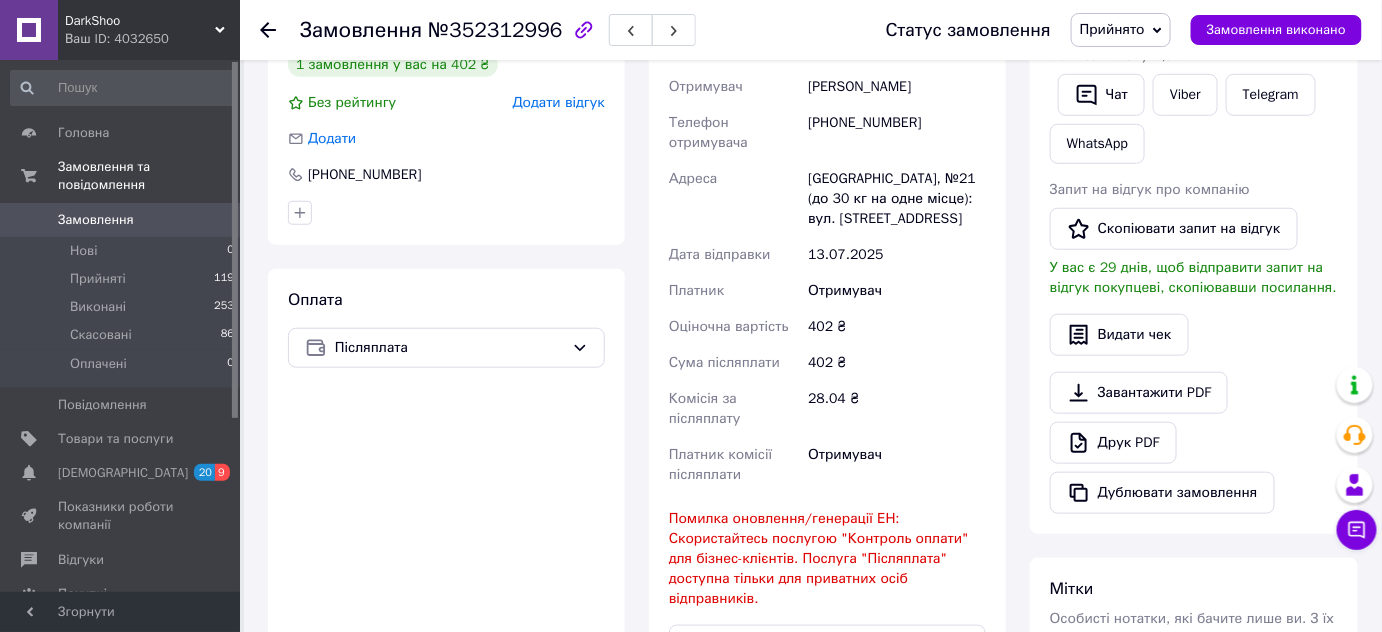 scroll, scrollTop: 454, scrollLeft: 0, axis: vertical 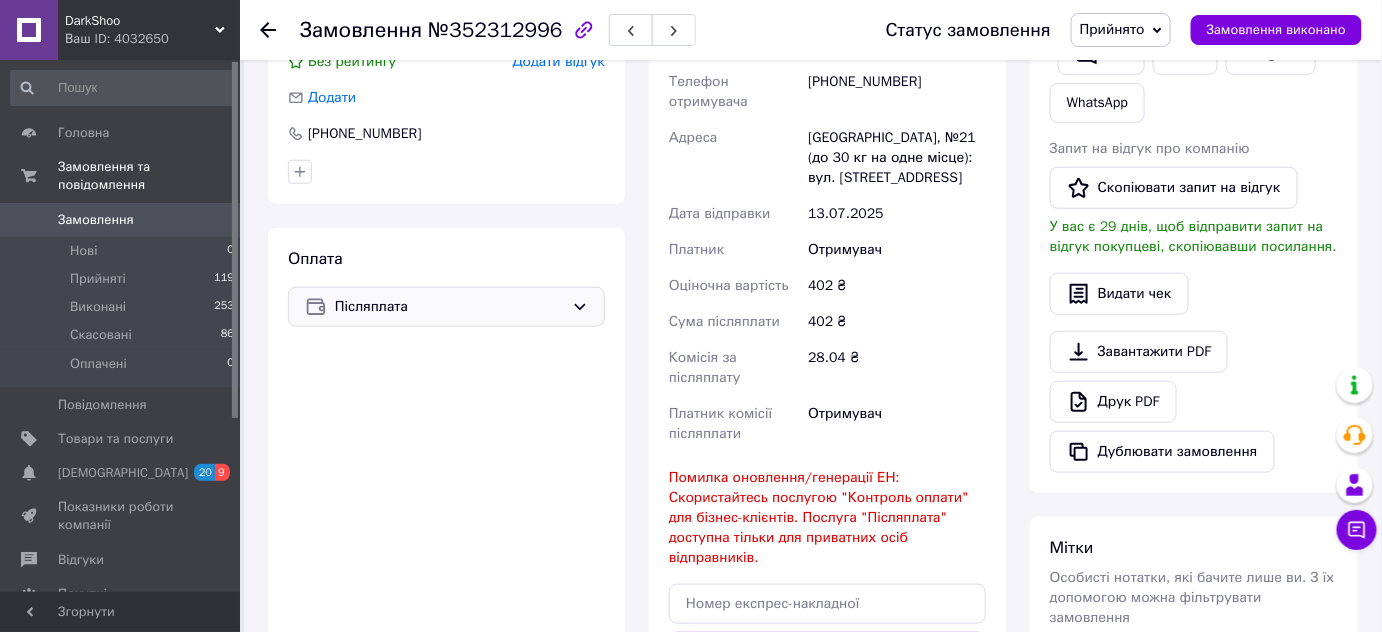 click 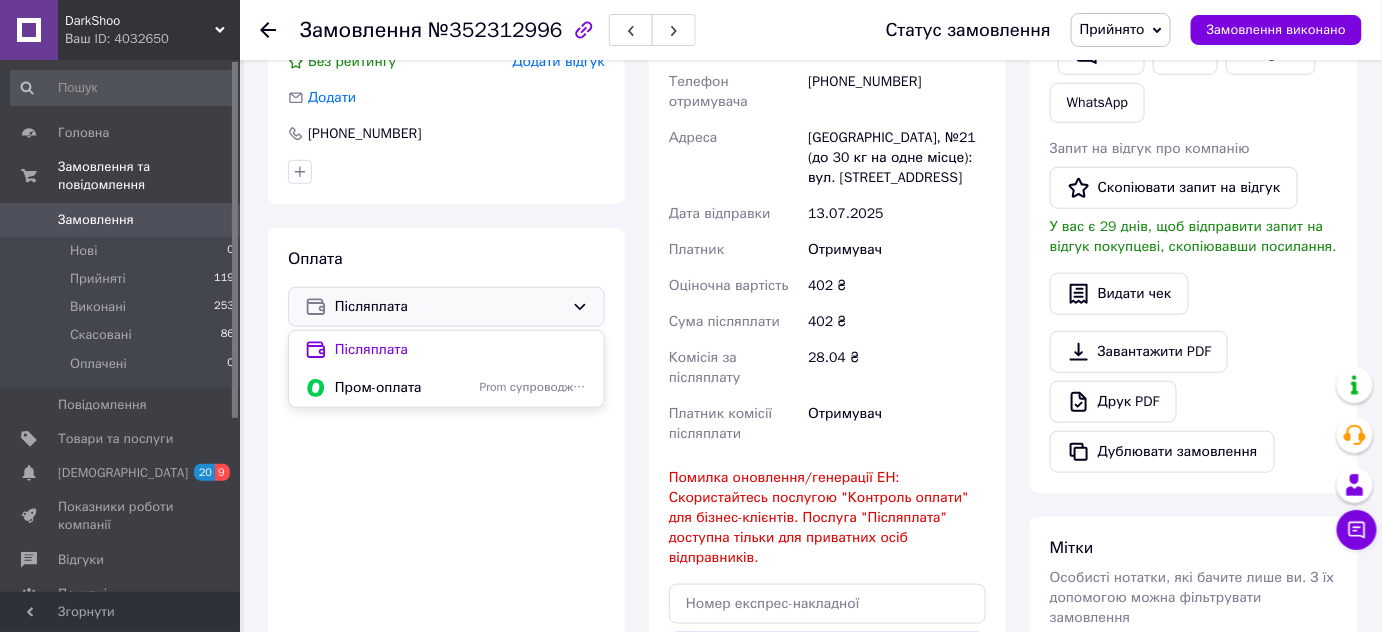 click on "Оплата Післяплата Післяплата Пром-оплата Prom супроводжує покупку" at bounding box center [446, 504] 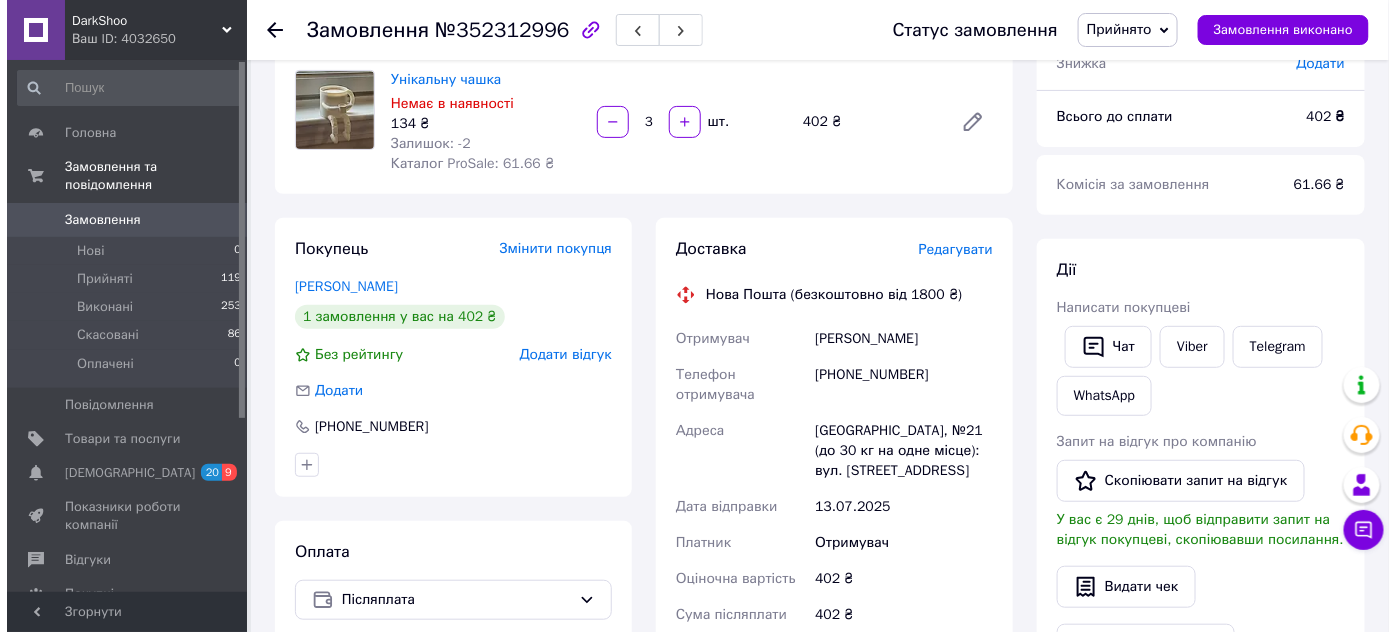 scroll, scrollTop: 272, scrollLeft: 0, axis: vertical 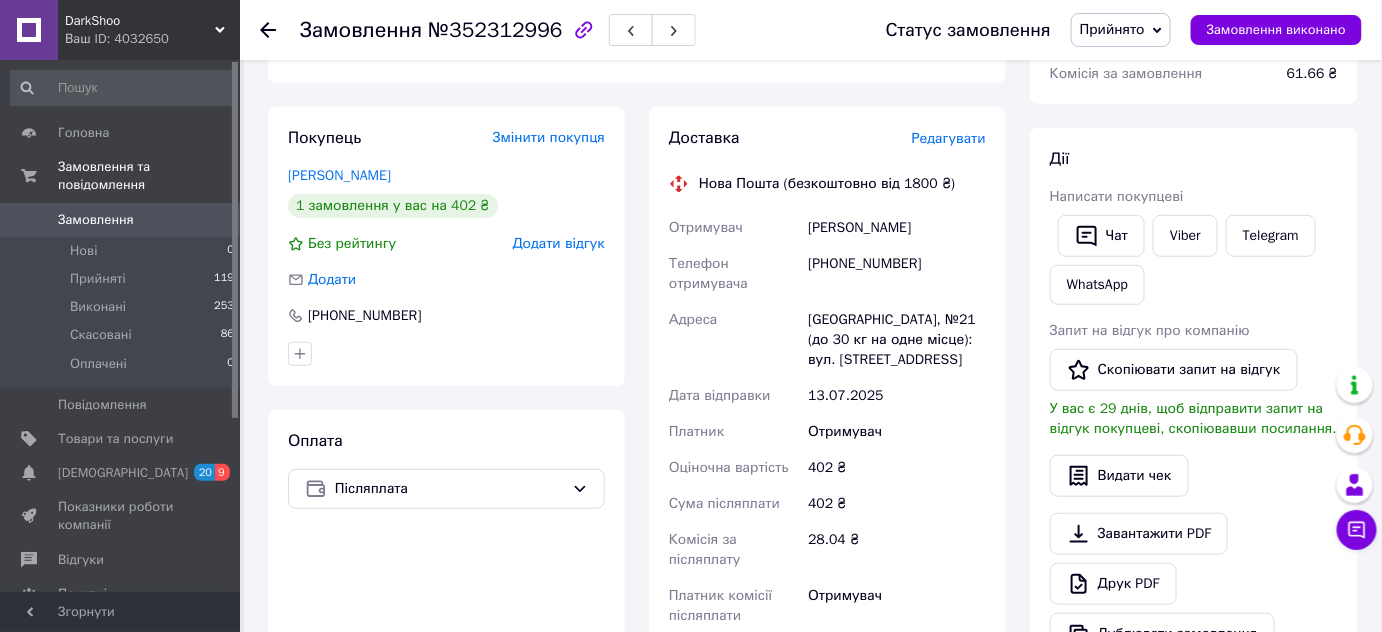 click on "Редагувати" at bounding box center [949, 138] 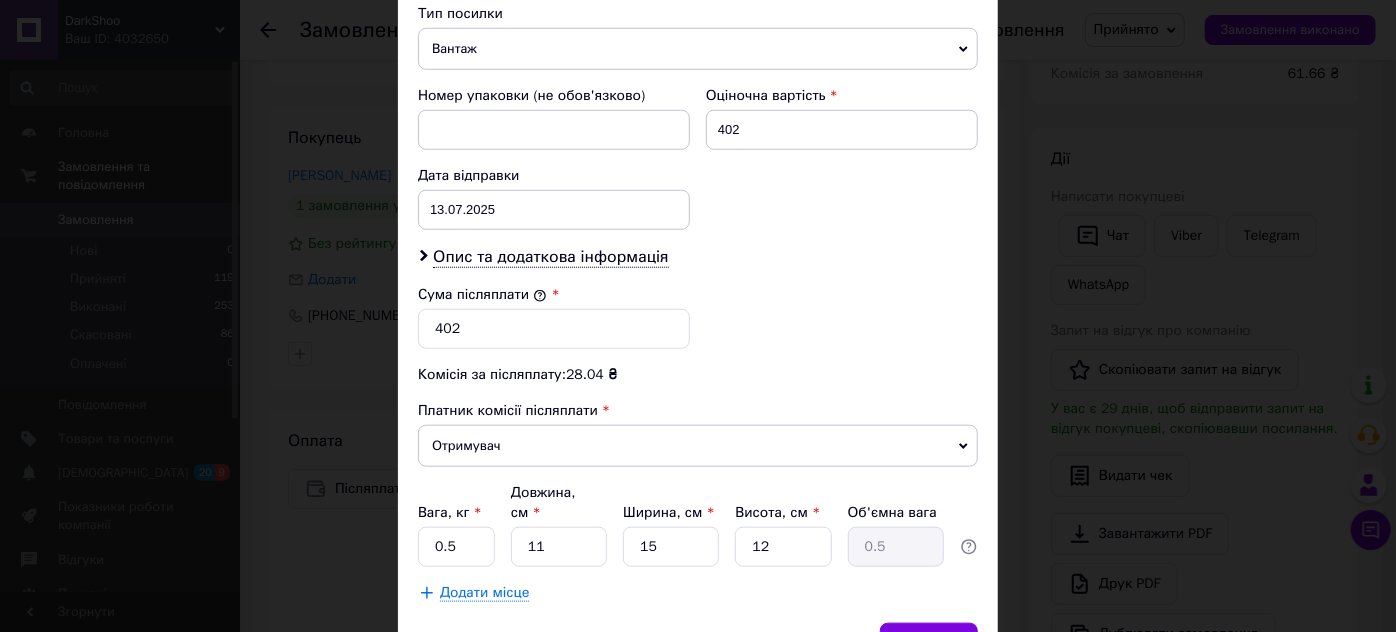 scroll, scrollTop: 818, scrollLeft: 0, axis: vertical 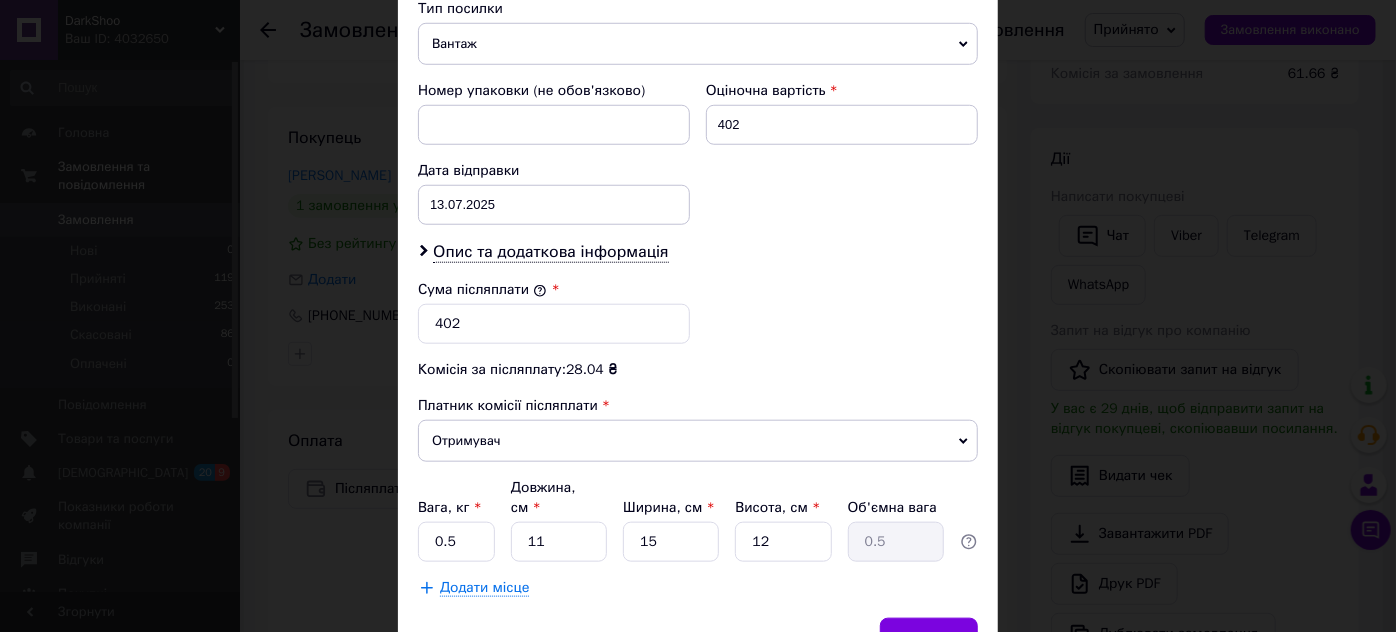 click on "Отримувач" at bounding box center [698, 441] 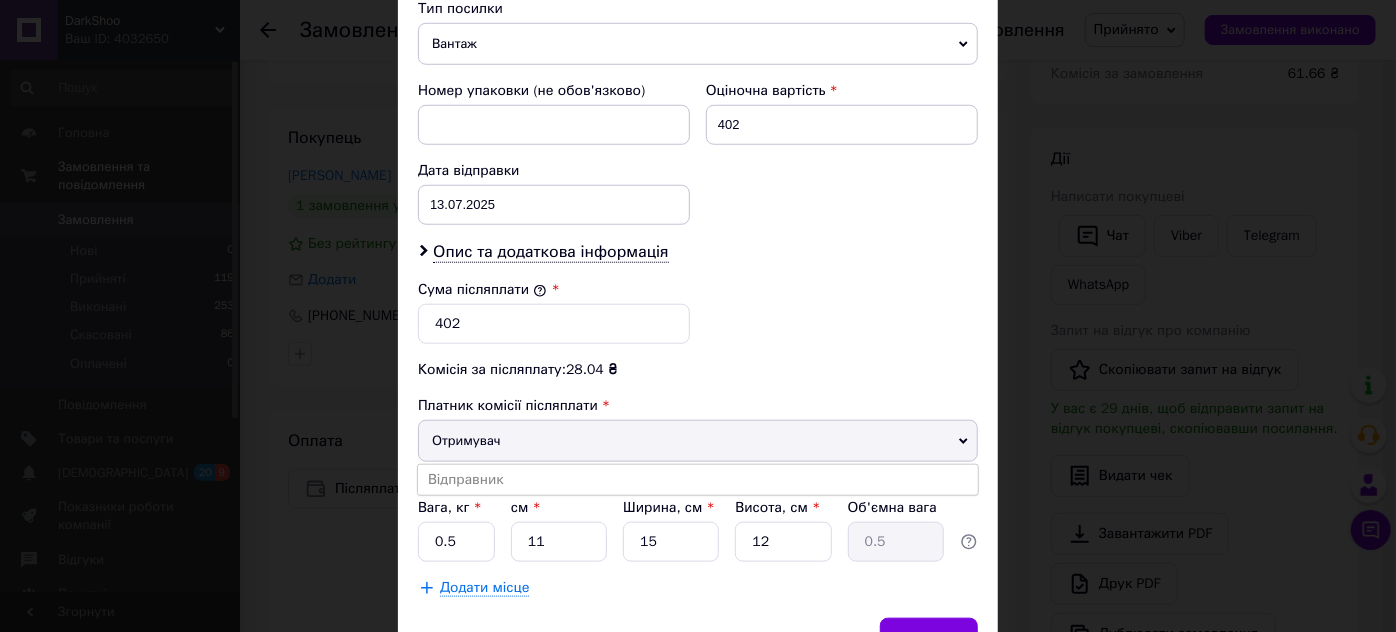 click on "Отримувач" at bounding box center (698, 441) 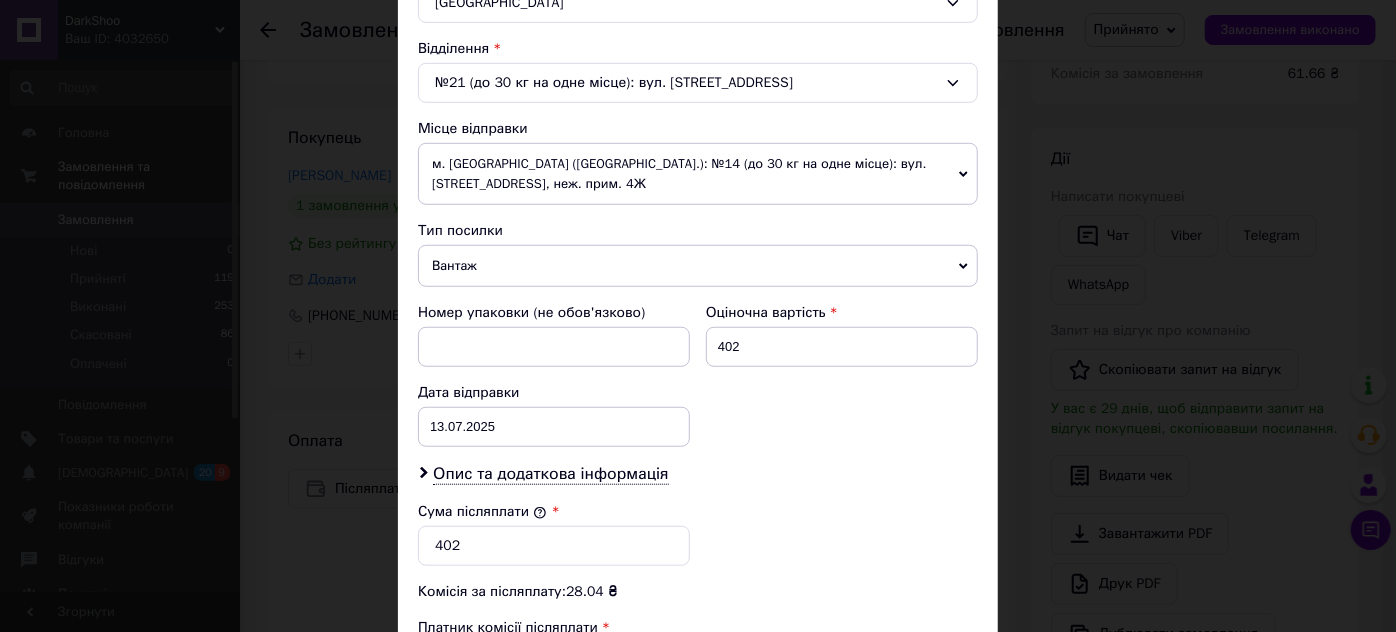 scroll, scrollTop: 723, scrollLeft: 0, axis: vertical 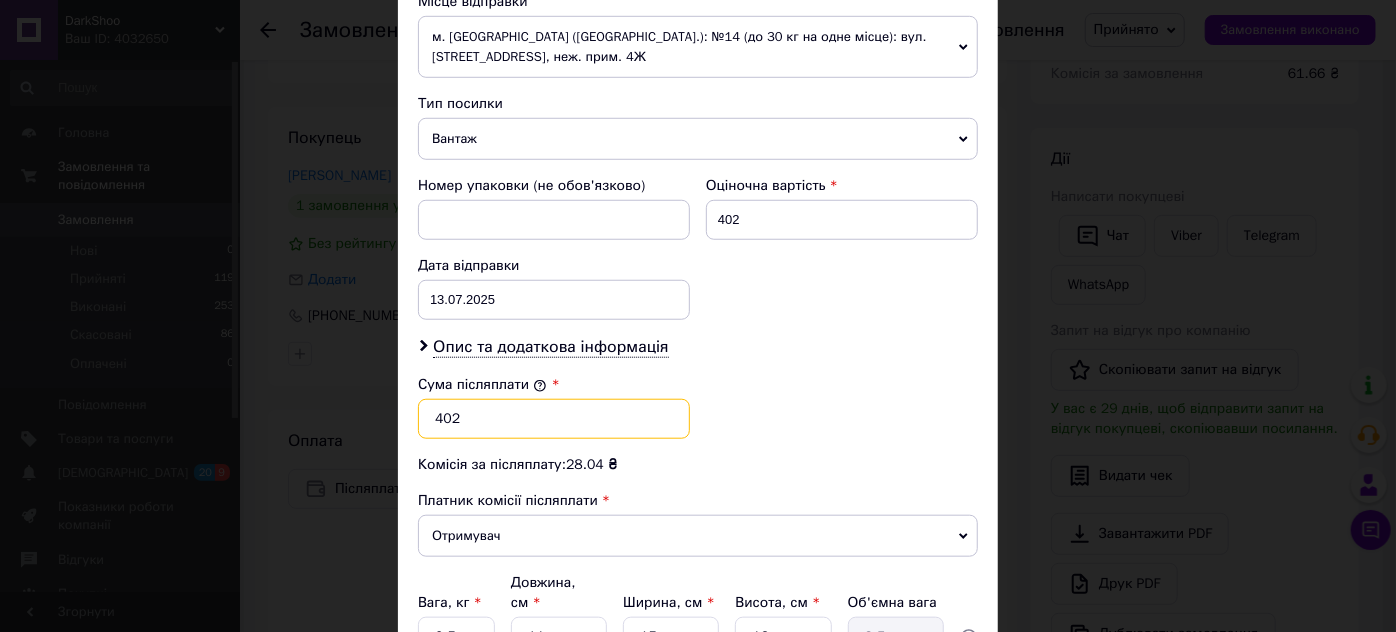 click on "402" at bounding box center [554, 419] 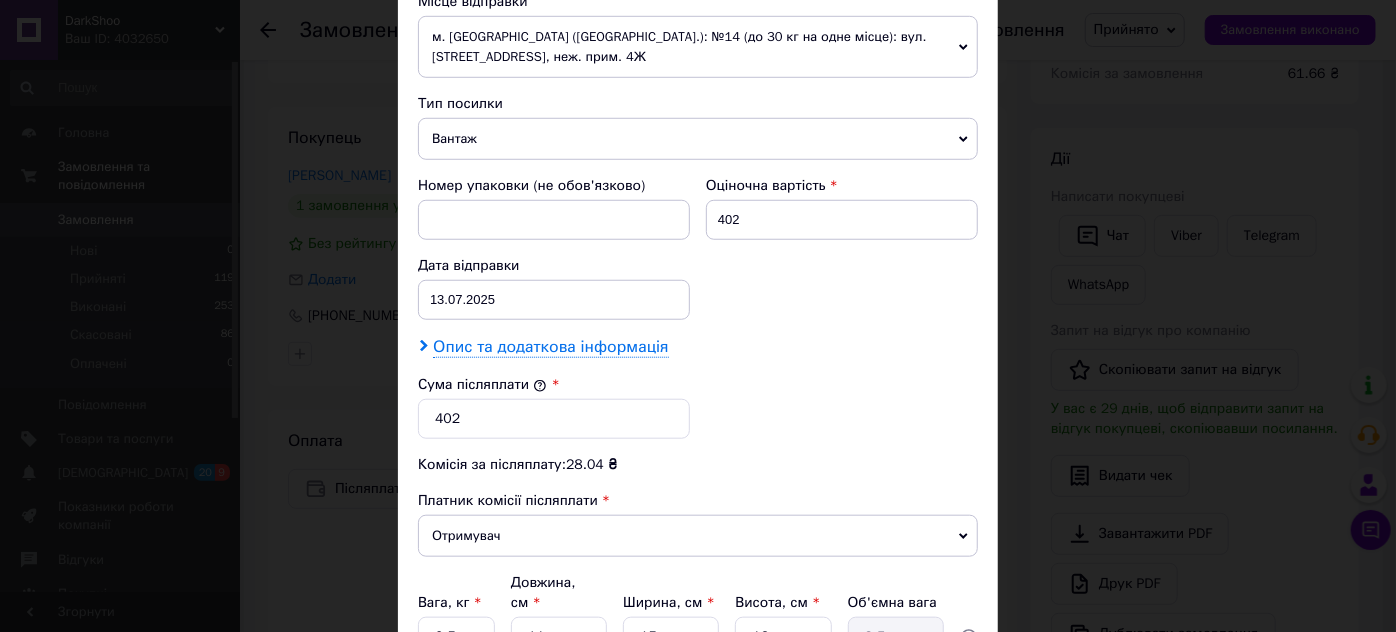 click on "Опис та додаткова інформація" at bounding box center [550, 347] 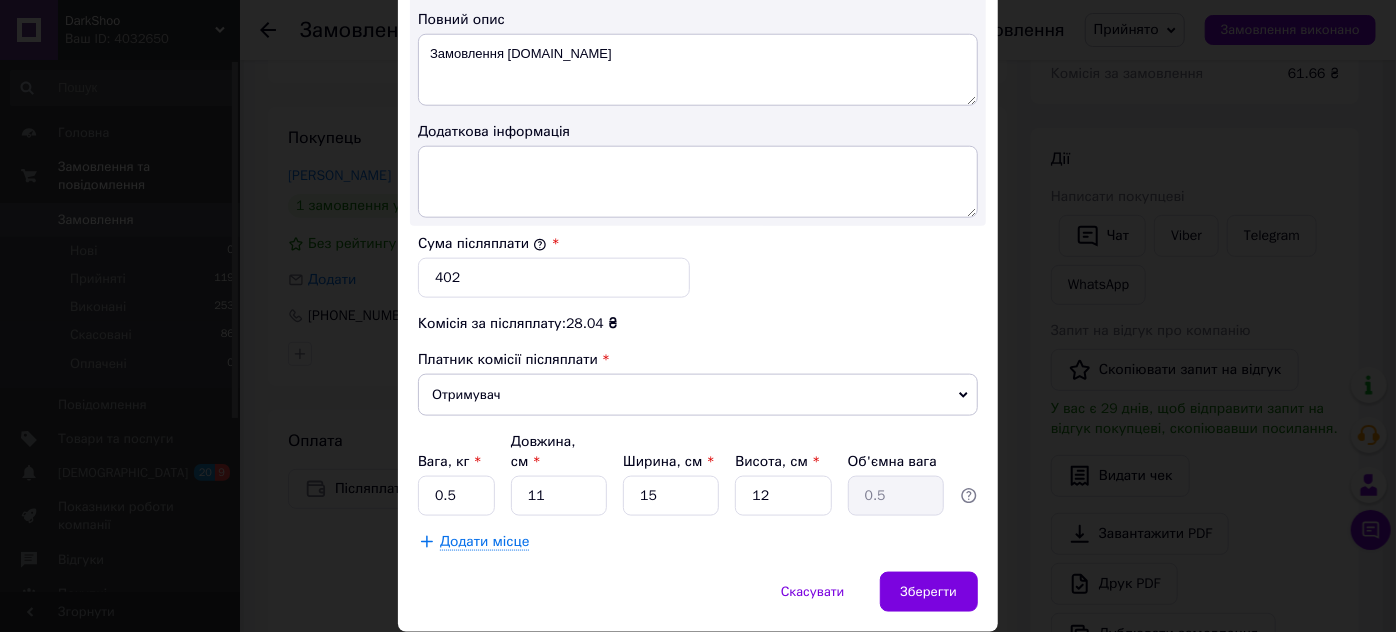 scroll, scrollTop: 1128, scrollLeft: 0, axis: vertical 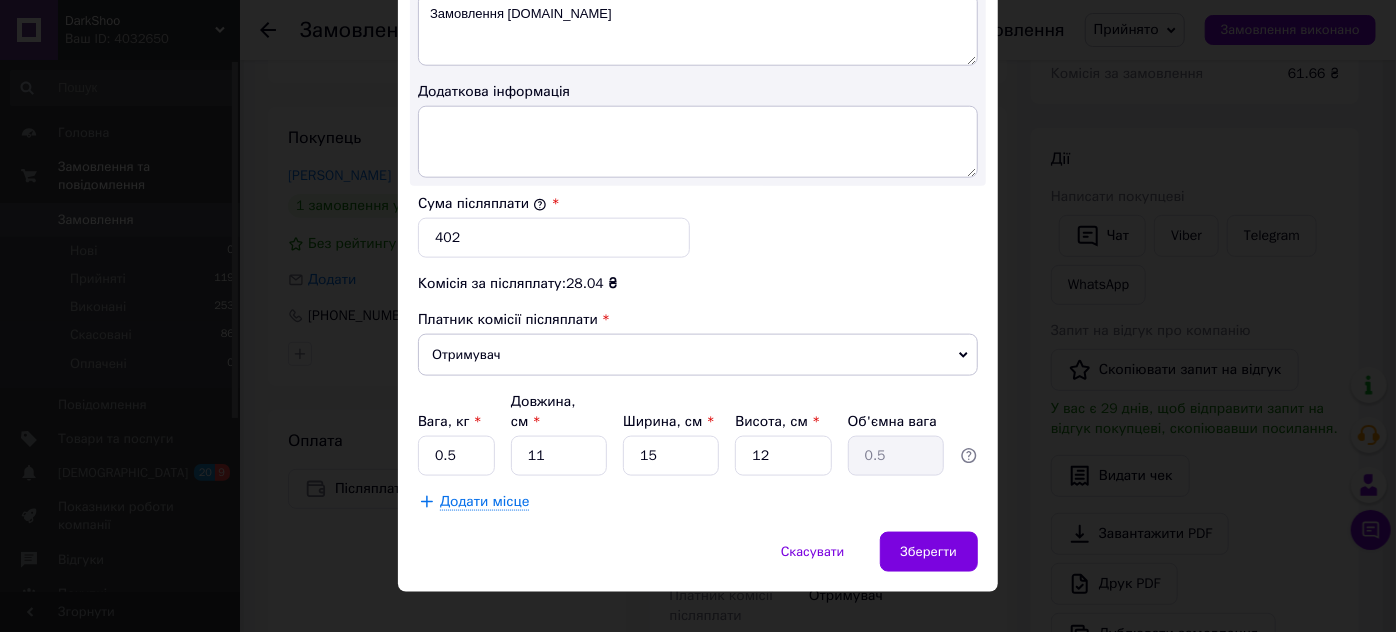 click on "Отримувач" at bounding box center (698, 355) 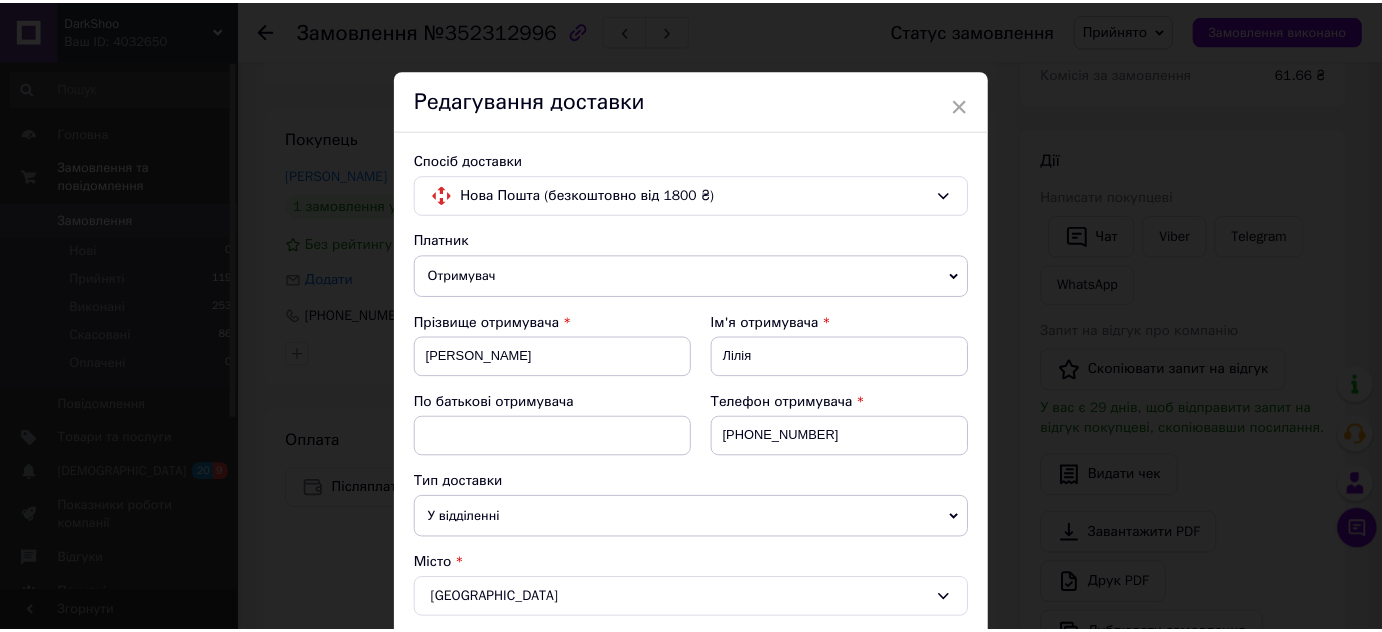 scroll, scrollTop: 0, scrollLeft: 0, axis: both 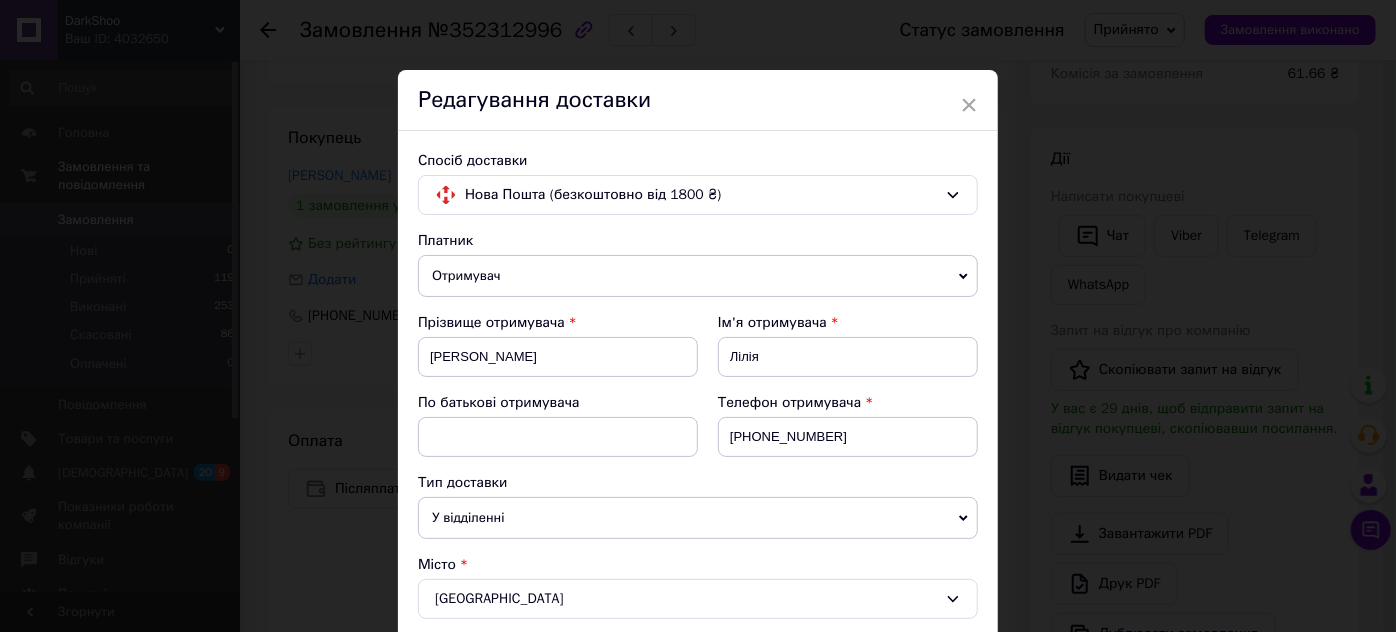 click on "Редагування доставки" at bounding box center (698, 100) 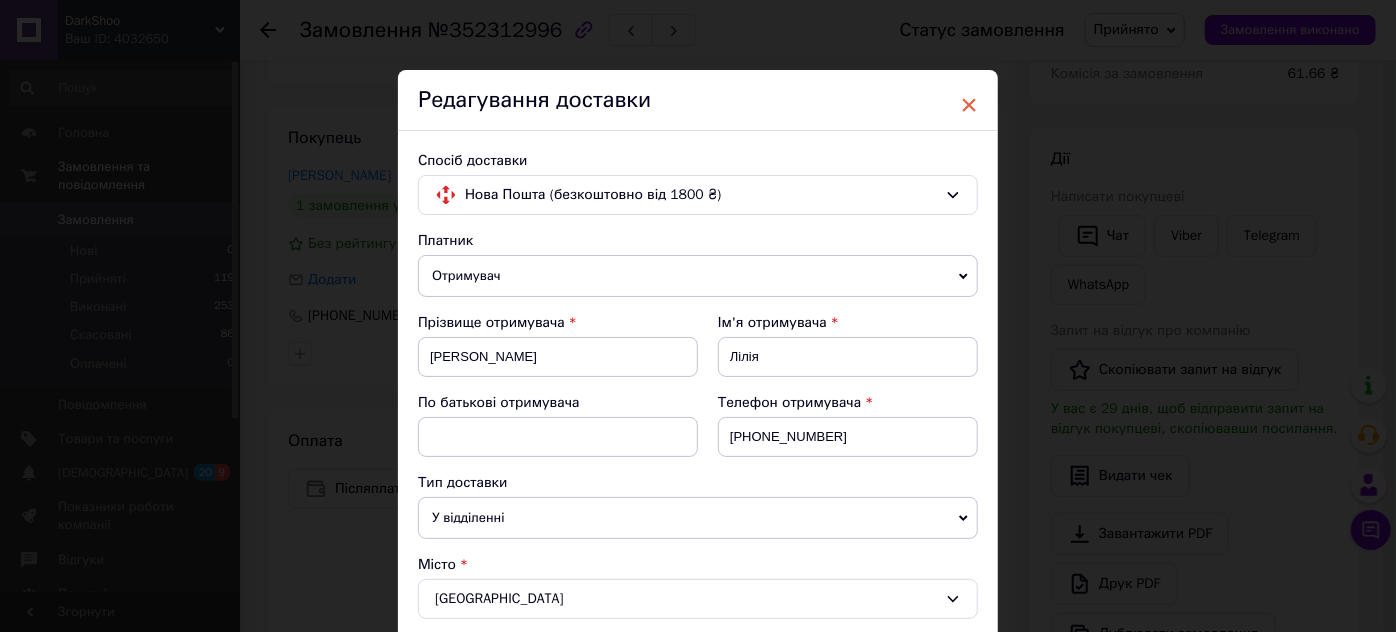 click on "×" at bounding box center [969, 105] 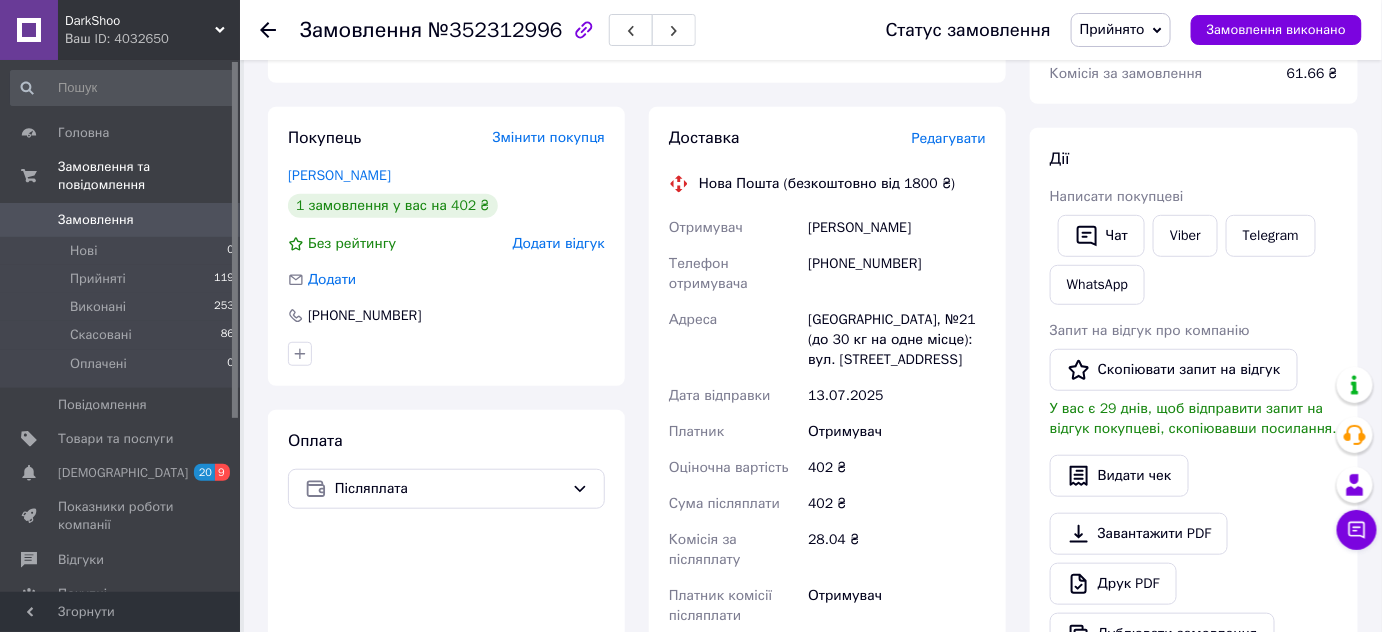 click 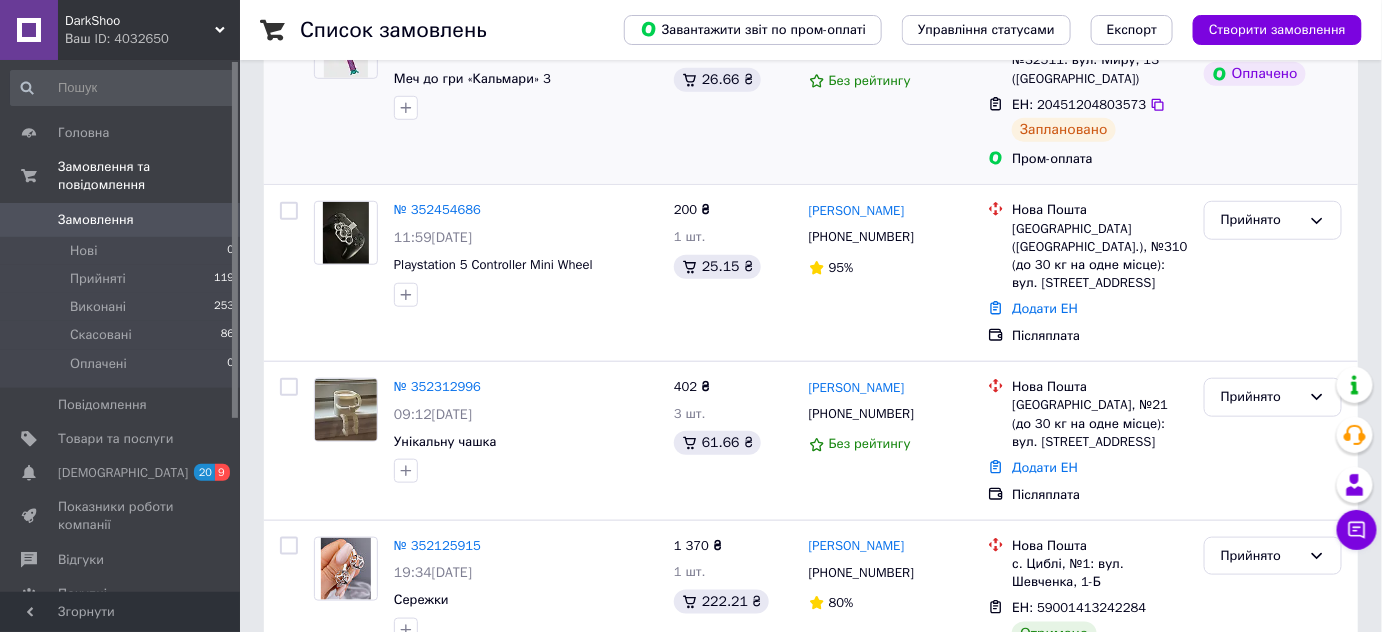 scroll, scrollTop: 454, scrollLeft: 0, axis: vertical 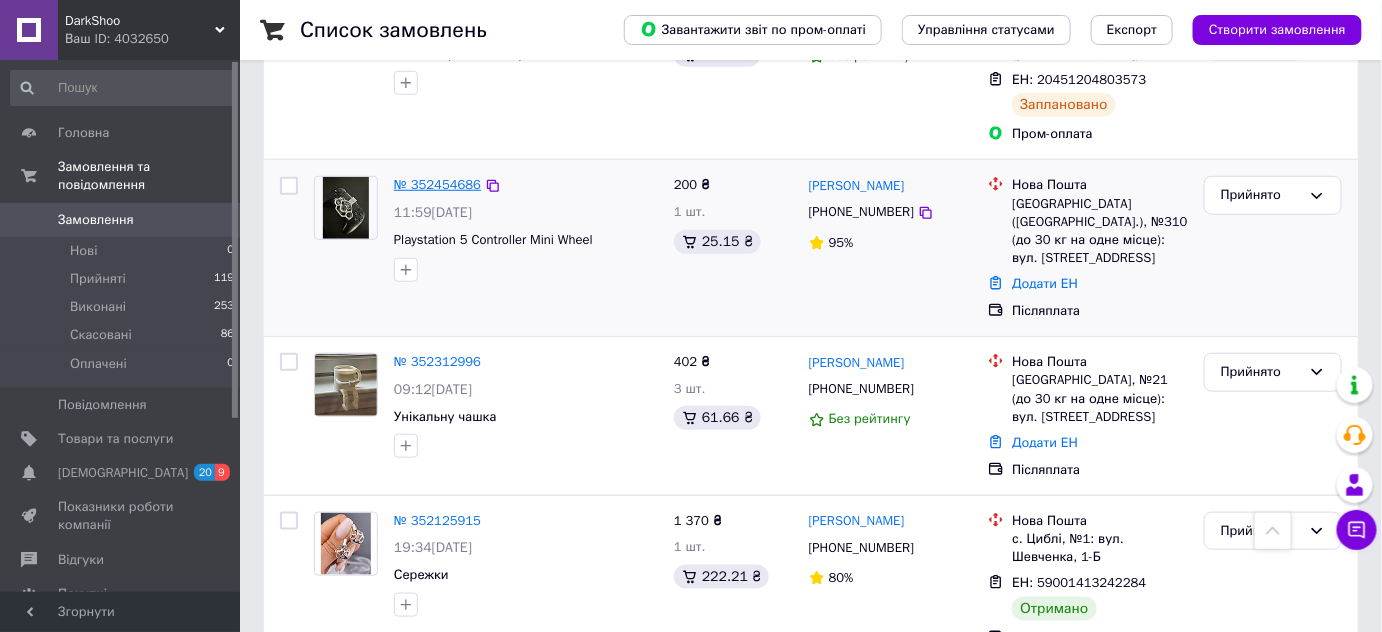 click on "№ 352454686" at bounding box center (437, 184) 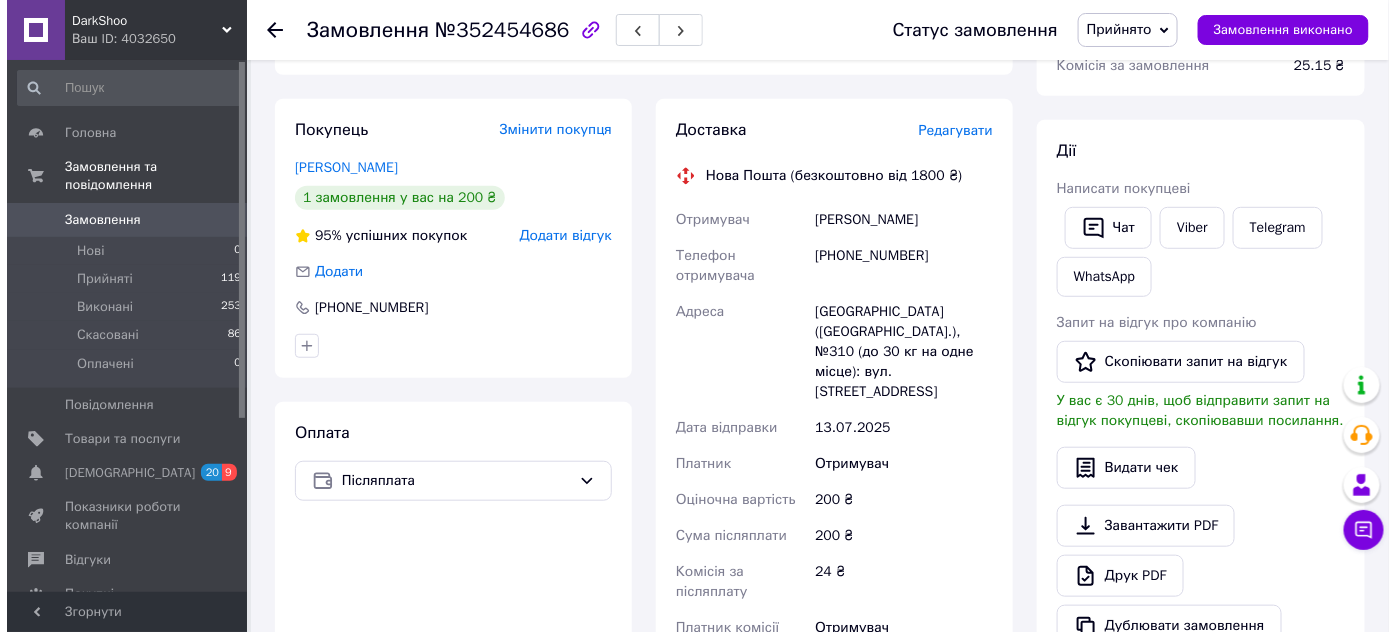 scroll, scrollTop: 272, scrollLeft: 0, axis: vertical 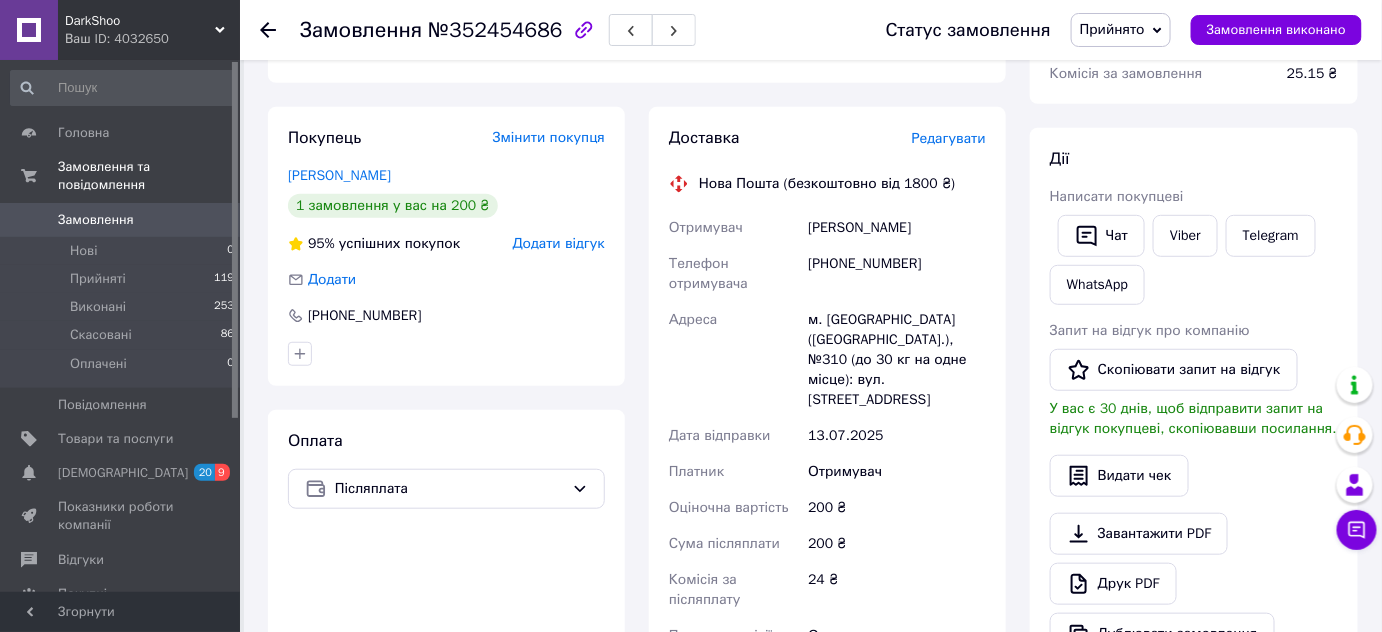 click on "Редагувати" at bounding box center (949, 138) 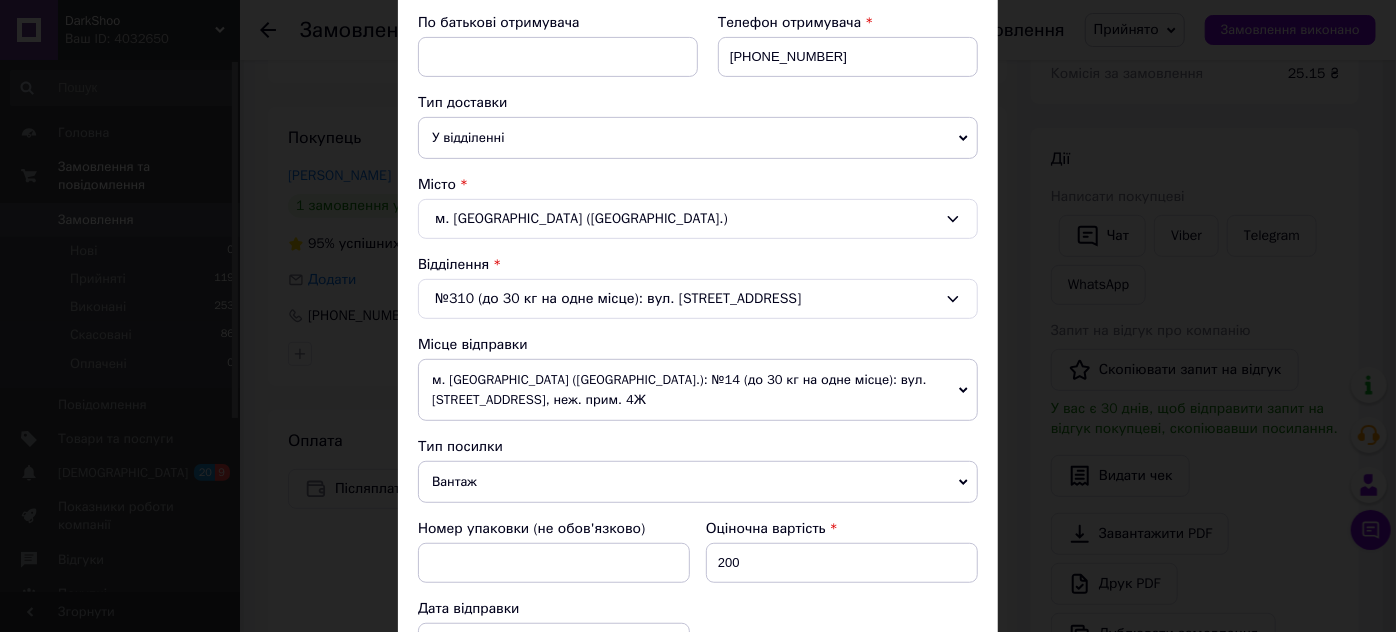 scroll, scrollTop: 545, scrollLeft: 0, axis: vertical 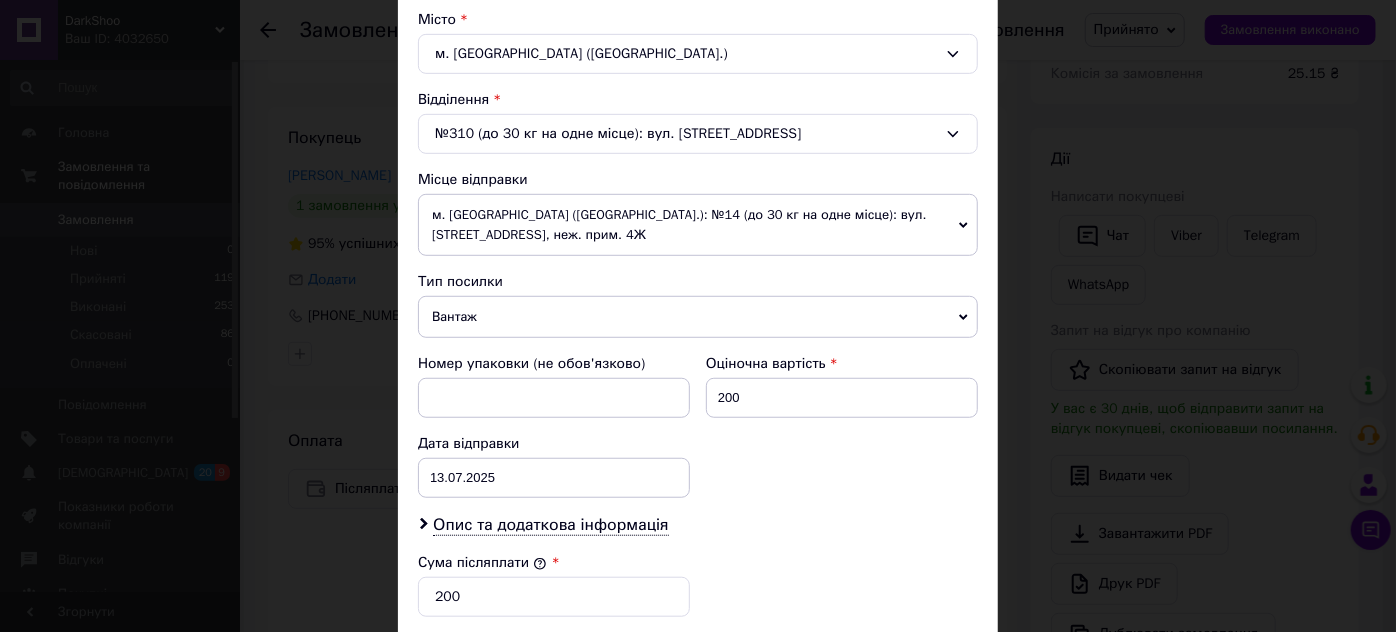 click on "Вантаж" at bounding box center (698, 317) 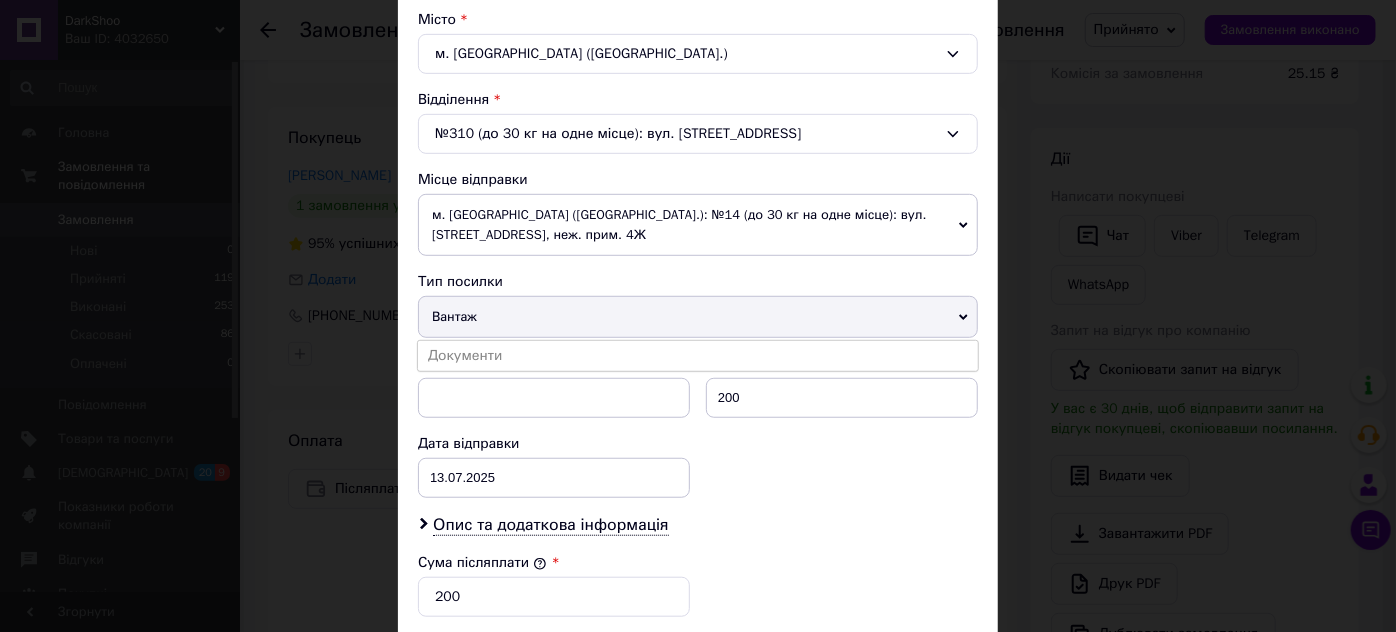 click on "Документи" at bounding box center (698, 356) 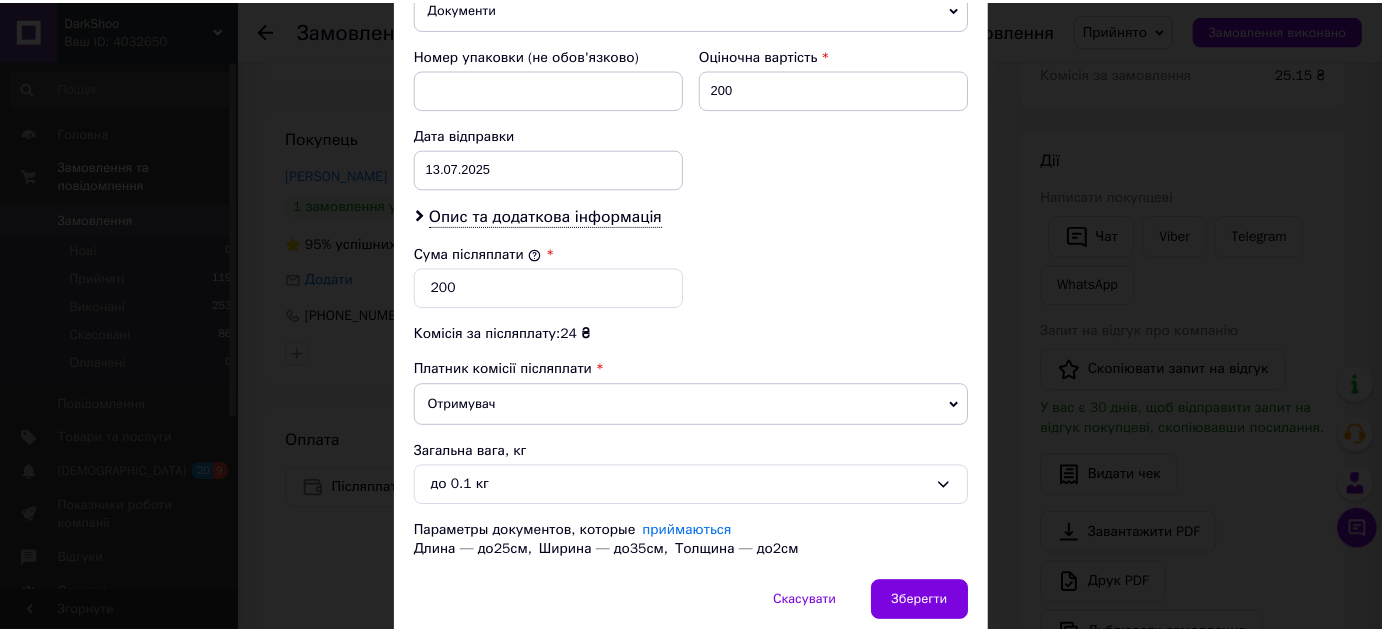 scroll, scrollTop: 925, scrollLeft: 0, axis: vertical 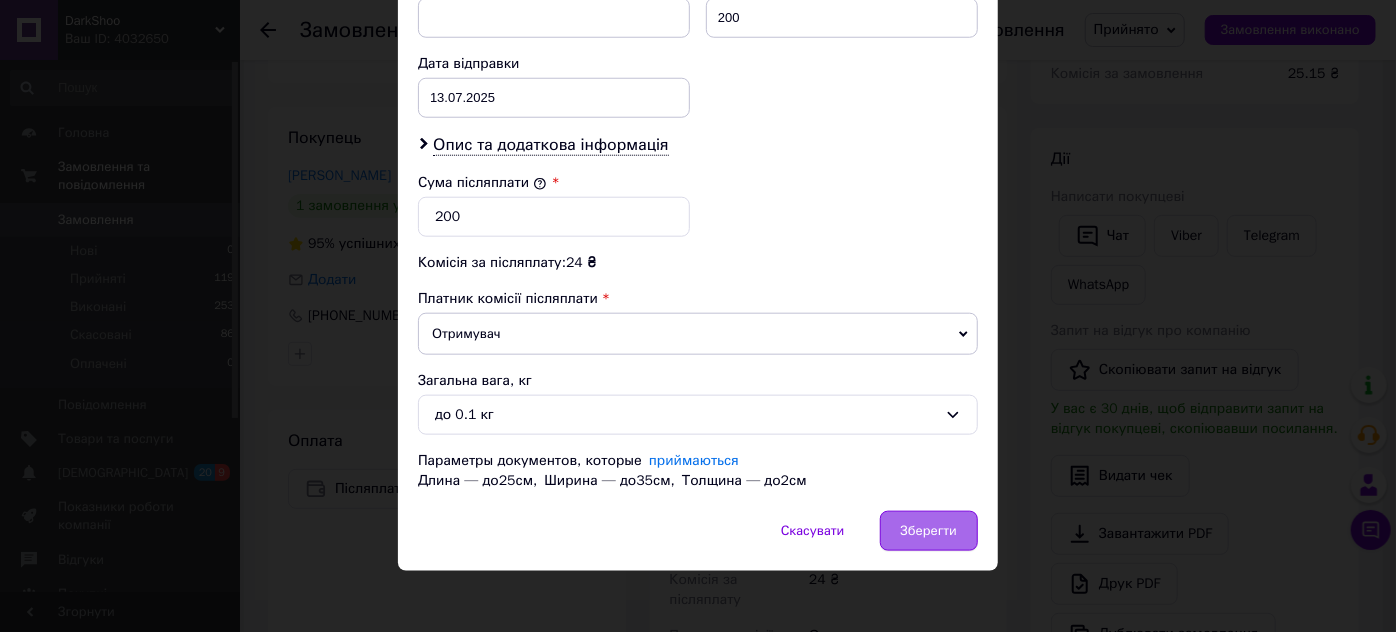 click on "Зберегти" at bounding box center [929, 531] 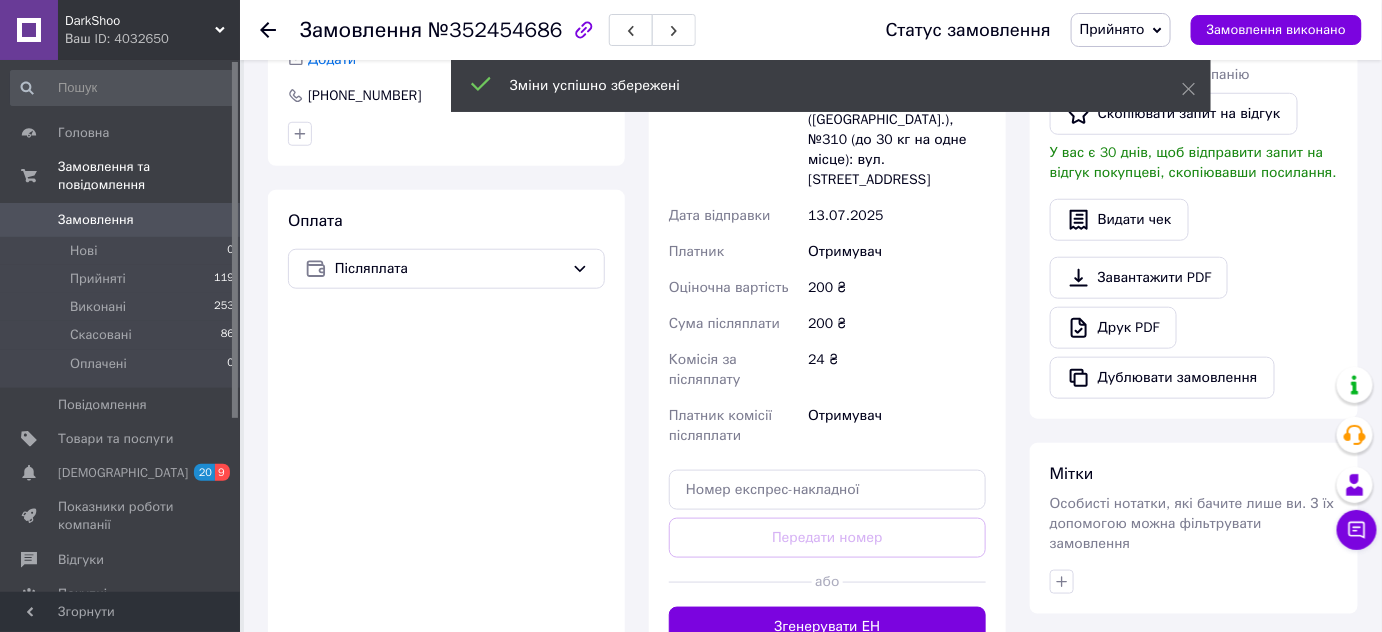 scroll, scrollTop: 636, scrollLeft: 0, axis: vertical 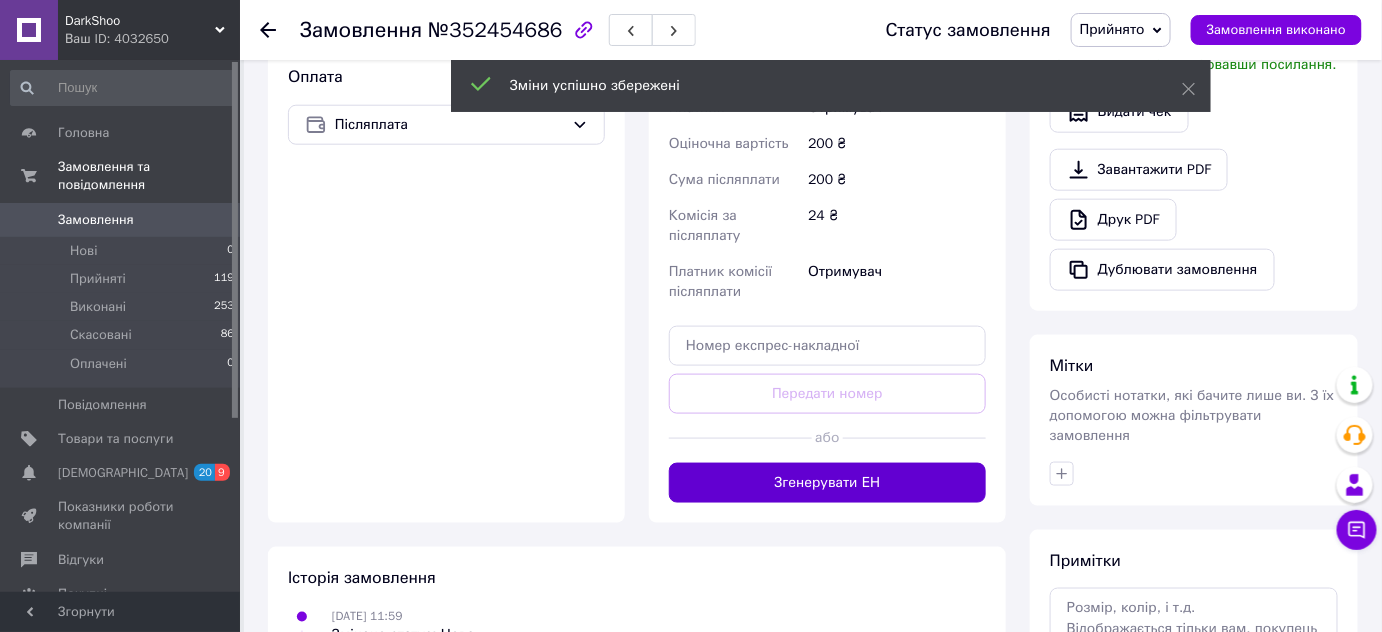 click on "Згенерувати ЕН" at bounding box center (827, 483) 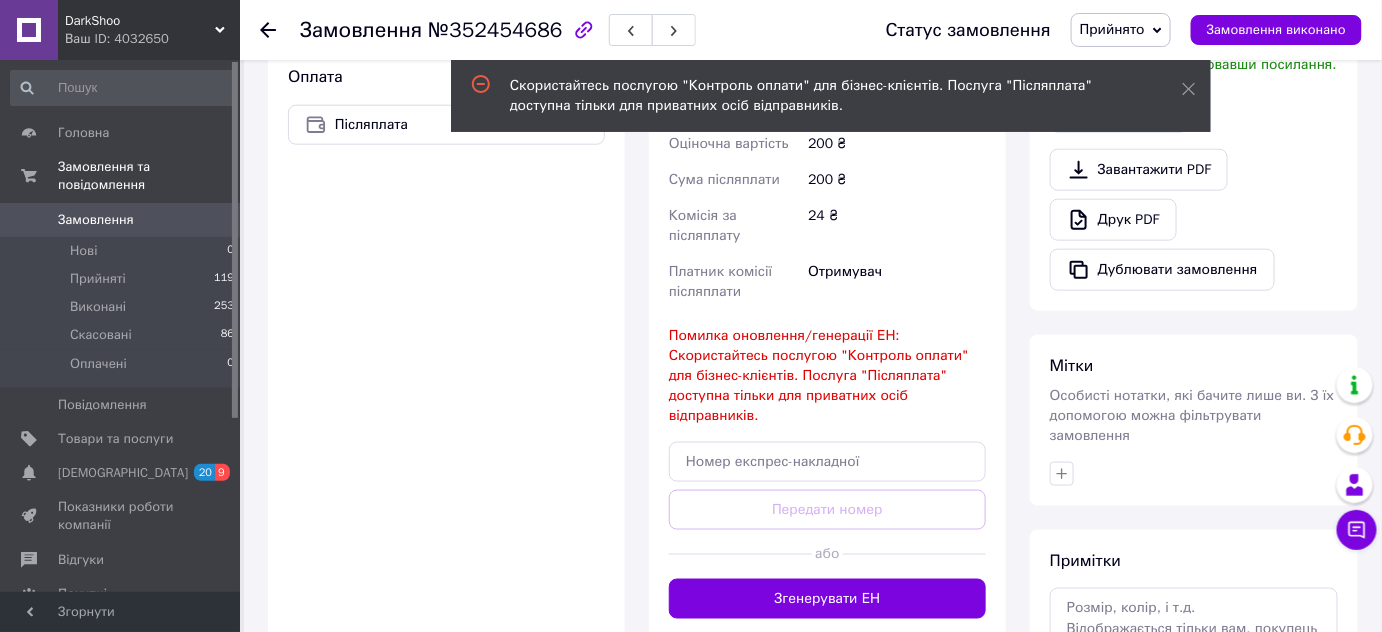 click at bounding box center (280, 30) 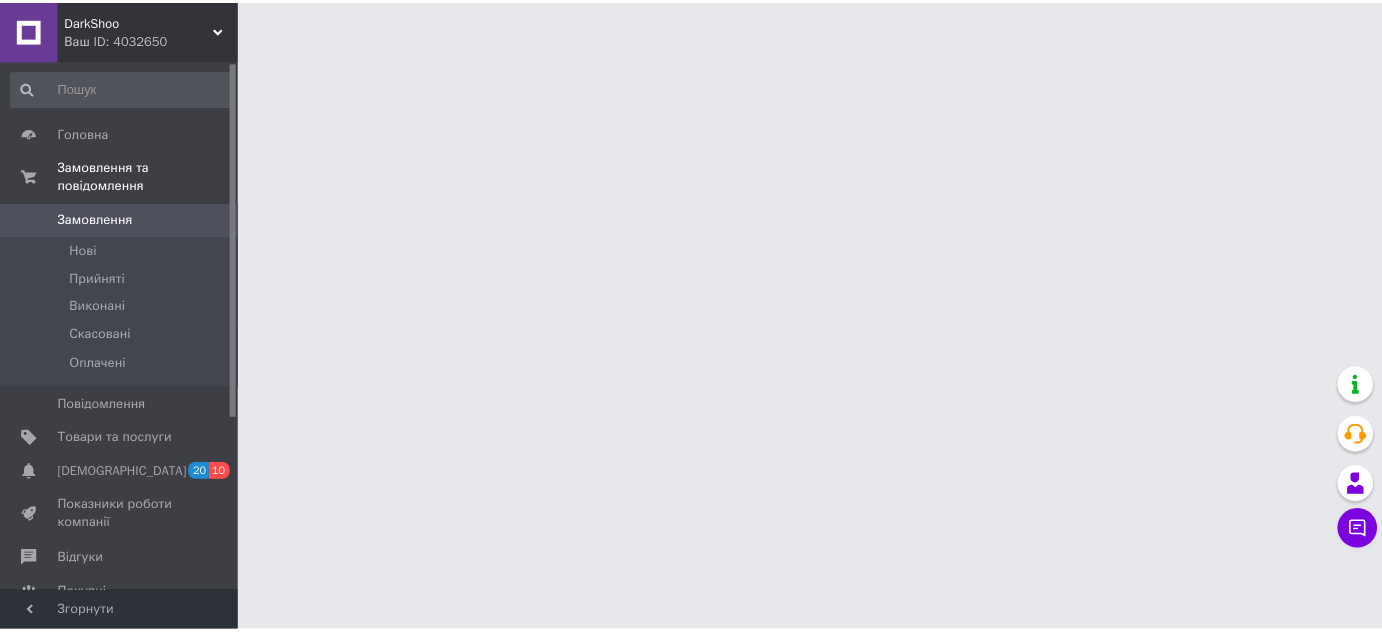 scroll, scrollTop: 0, scrollLeft: 0, axis: both 